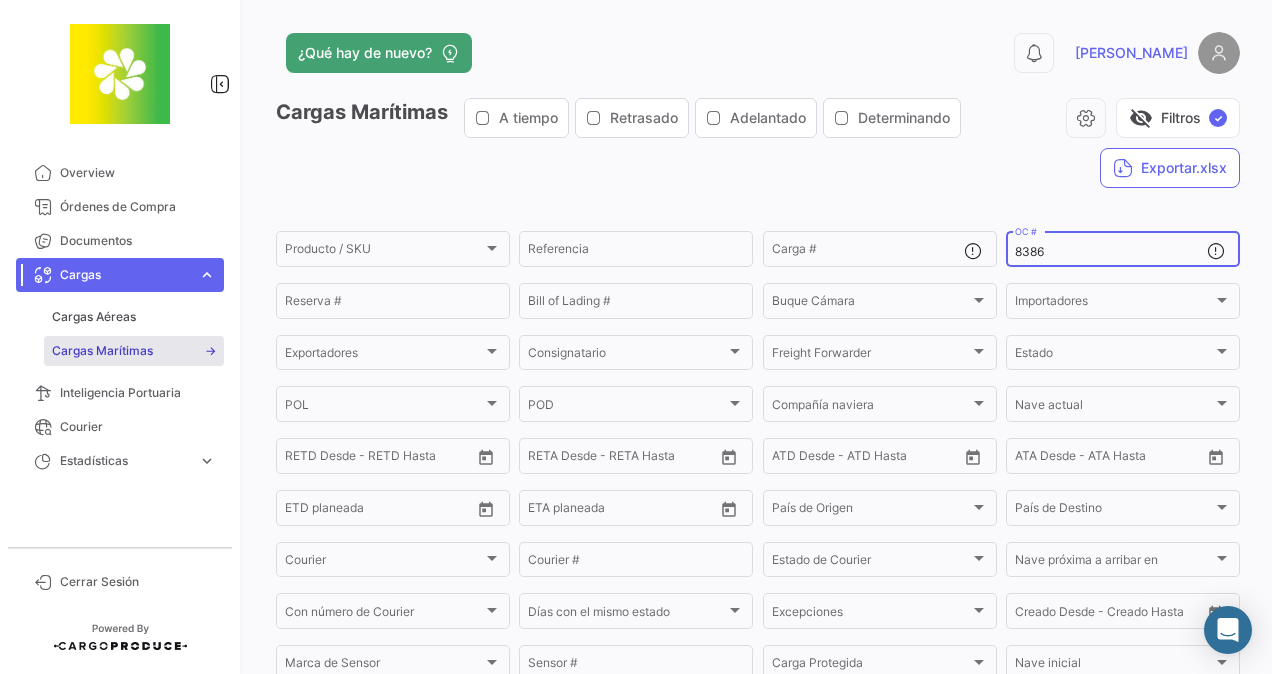 scroll, scrollTop: 0, scrollLeft: 0, axis: both 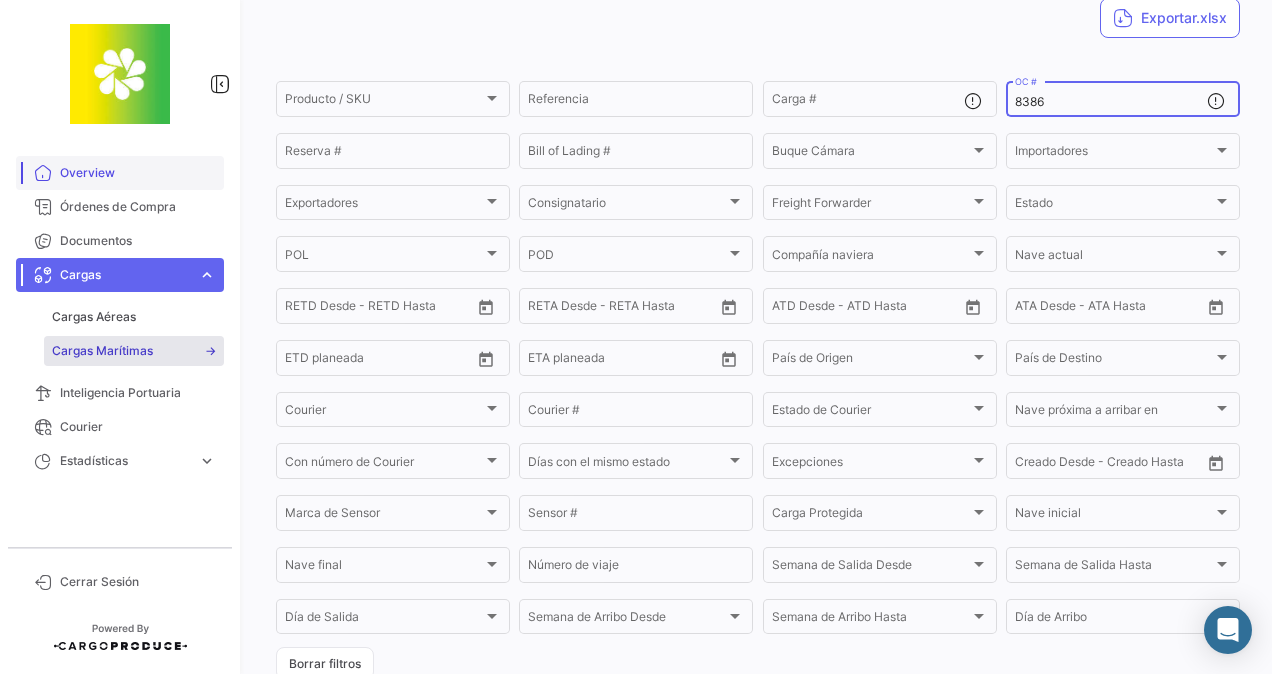 click on "Overview" at bounding box center [138, 173] 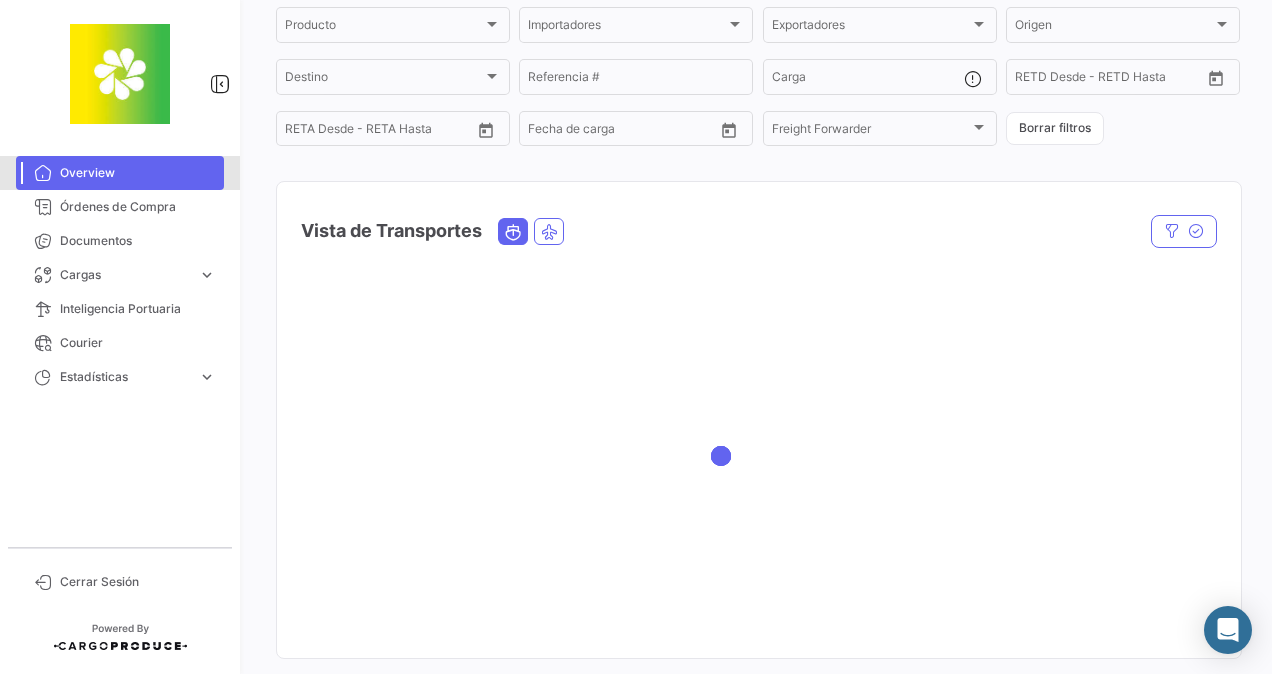 scroll, scrollTop: 0, scrollLeft: 0, axis: both 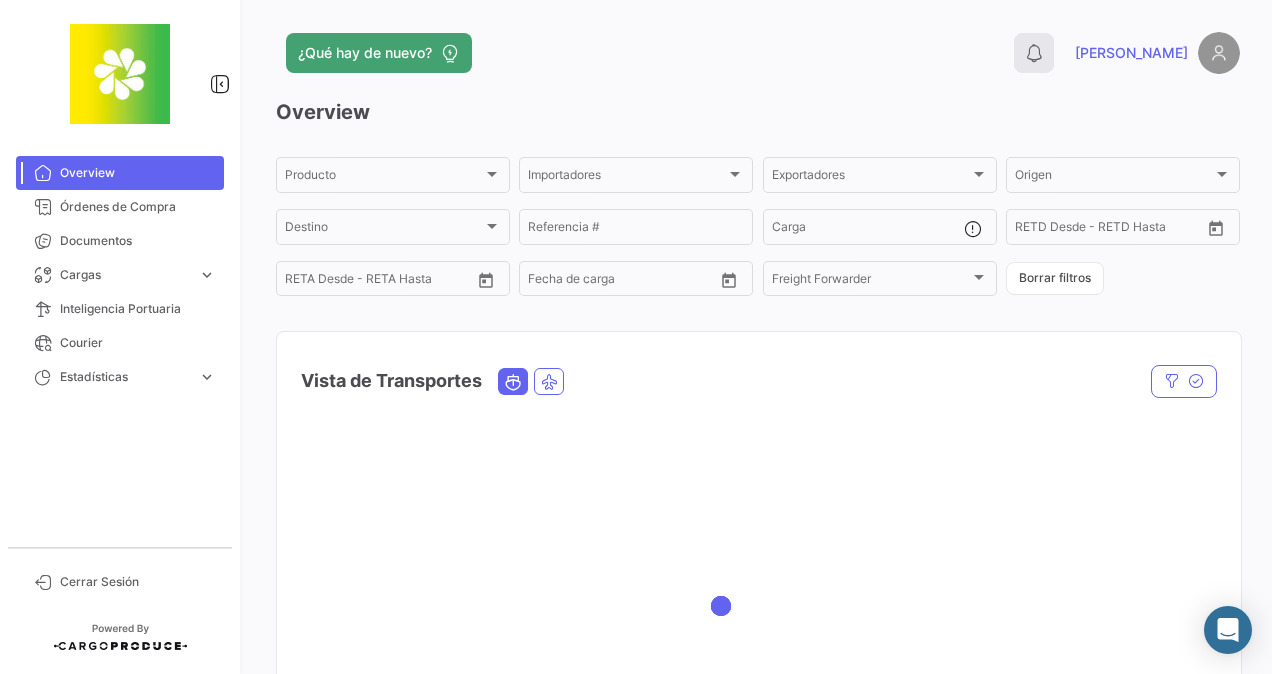 click 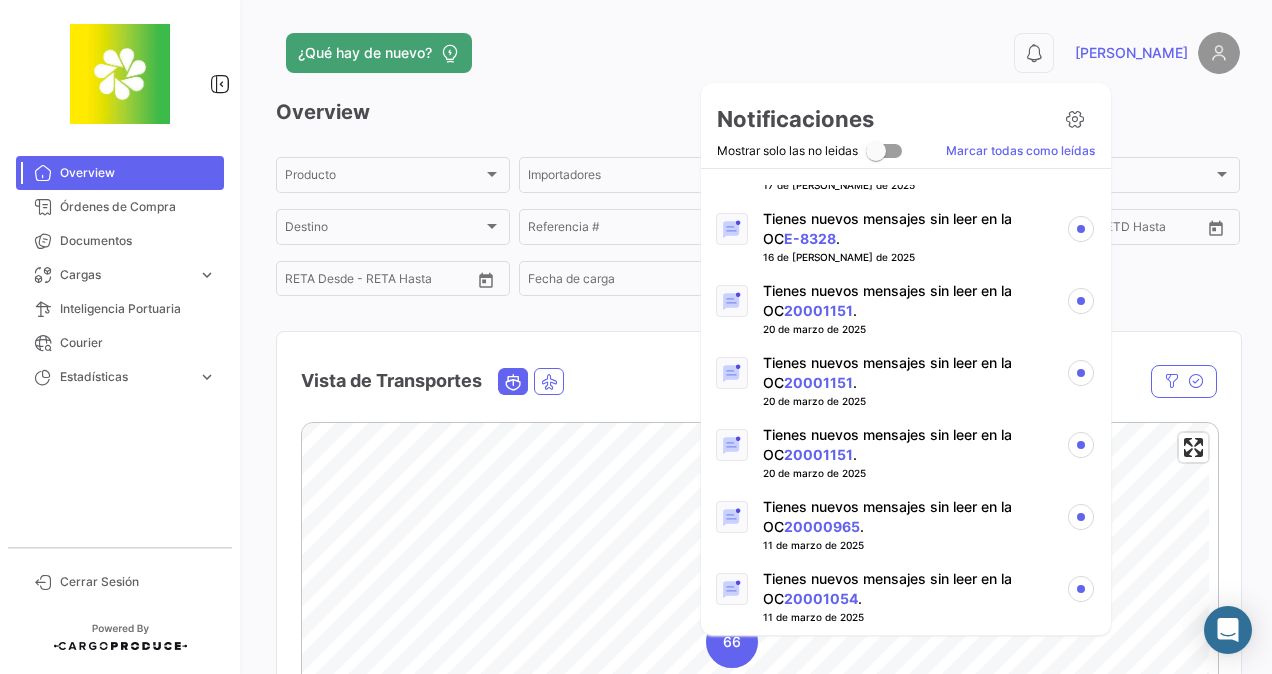 scroll, scrollTop: 630, scrollLeft: 0, axis: vertical 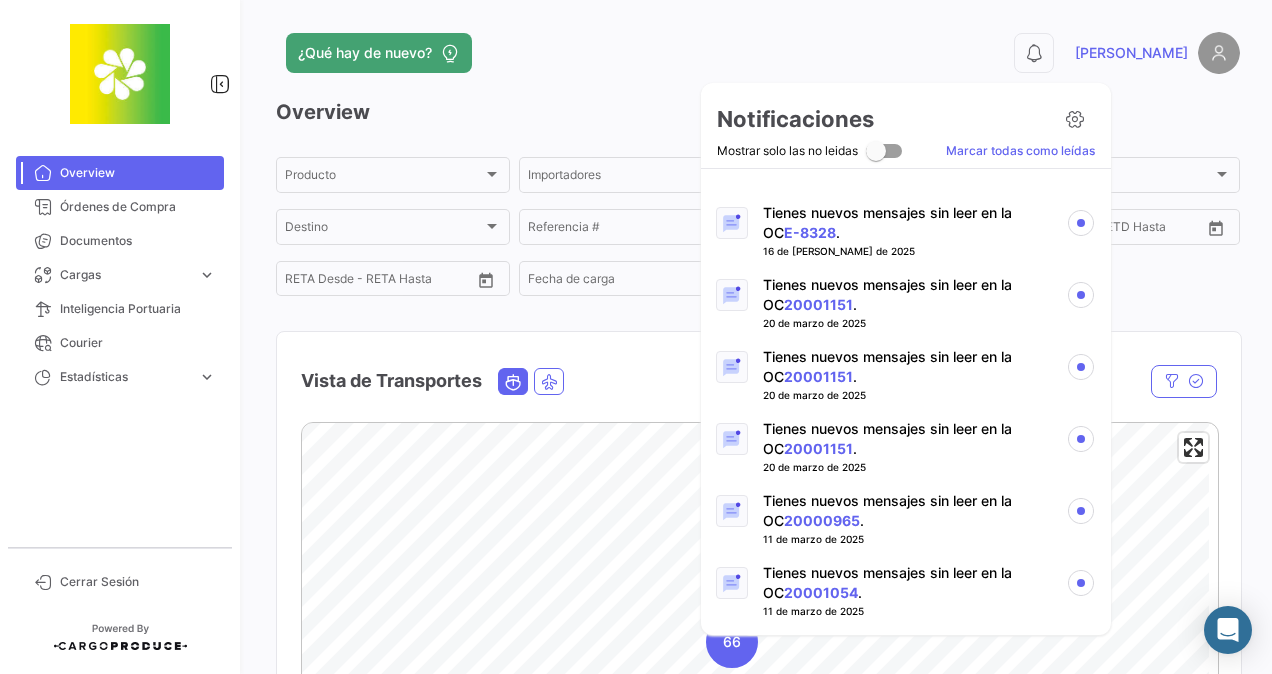 click on "Tienes nuevos mensajes sin leer en la OC    20001151   ." at bounding box center (906, 295) 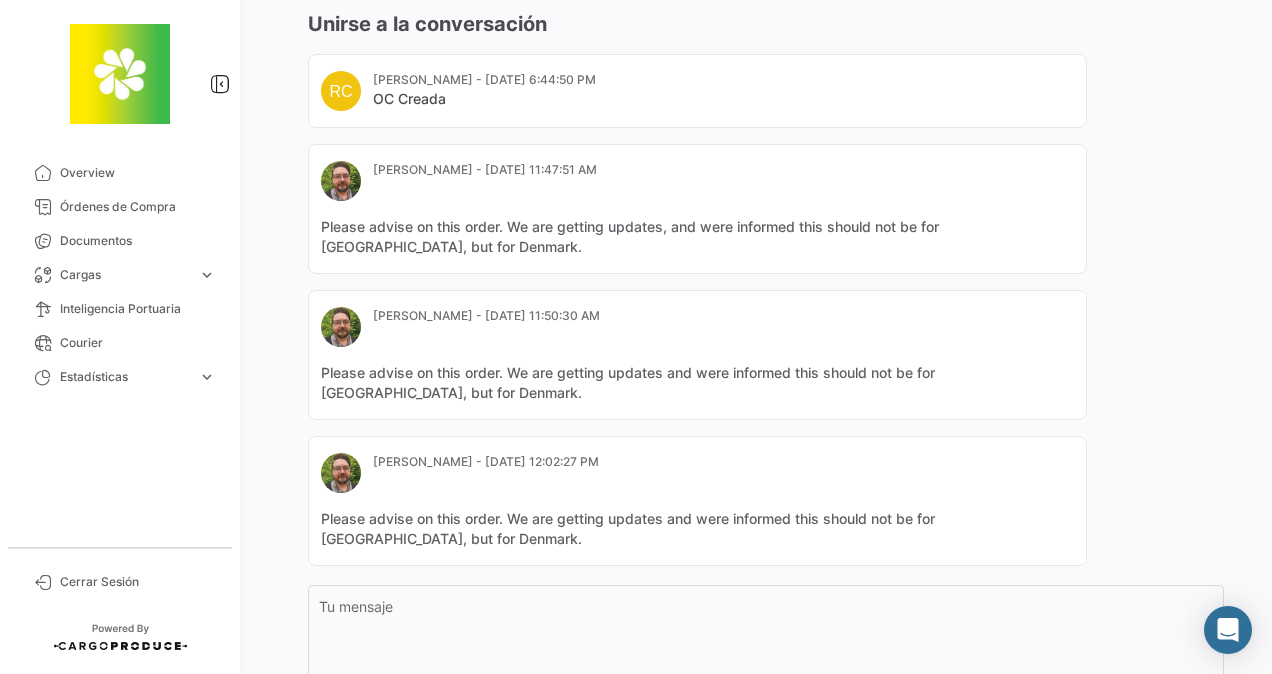 scroll, scrollTop: 310, scrollLeft: 0, axis: vertical 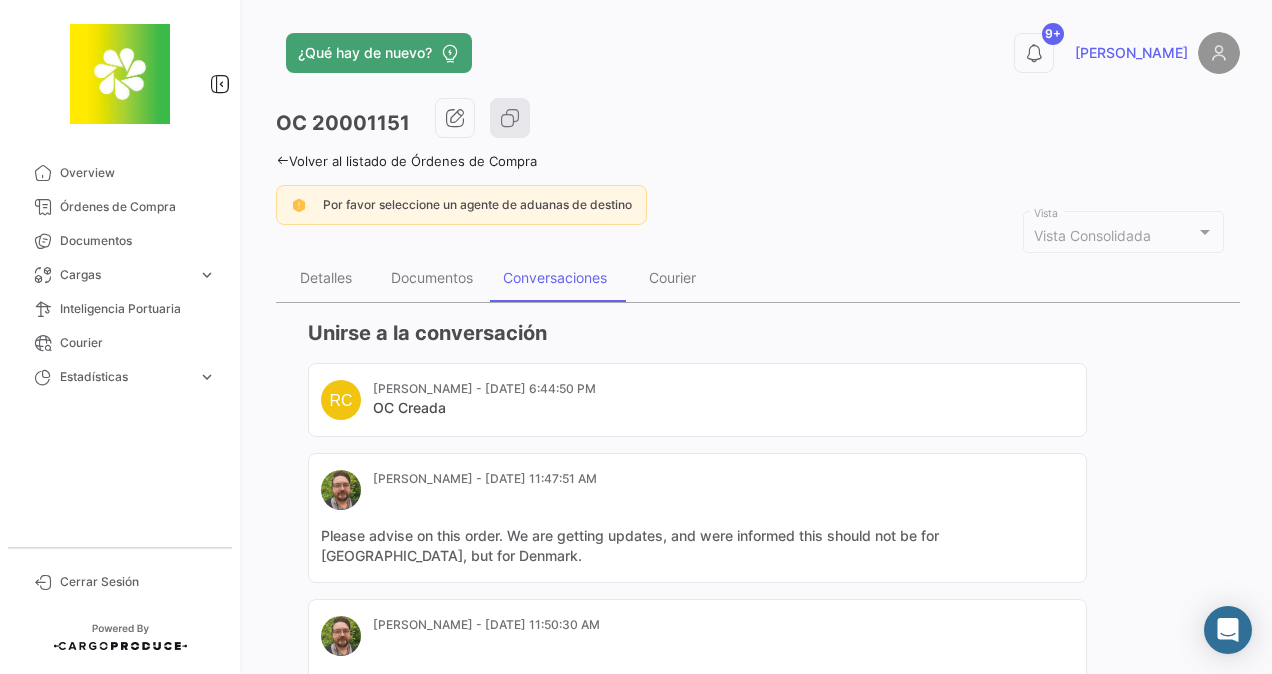drag, startPoint x: 314, startPoint y: 118, endPoint x: 402, endPoint y: 120, distance: 88.02273 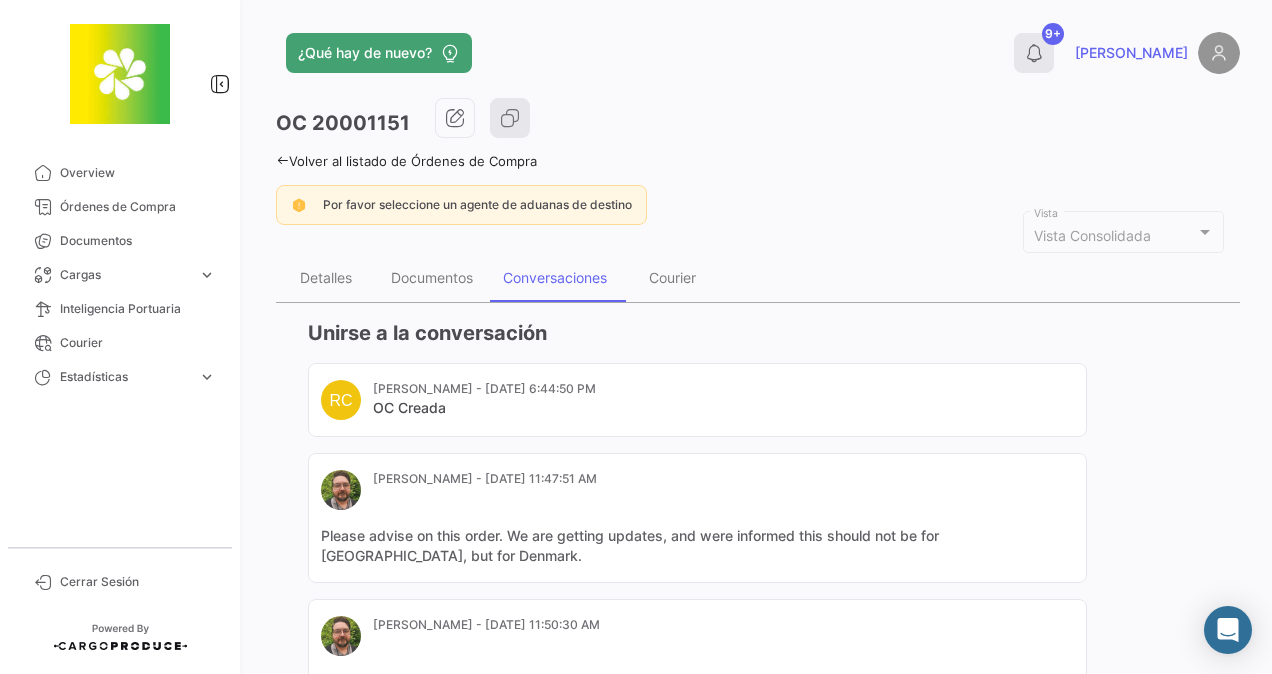 click on "9+" 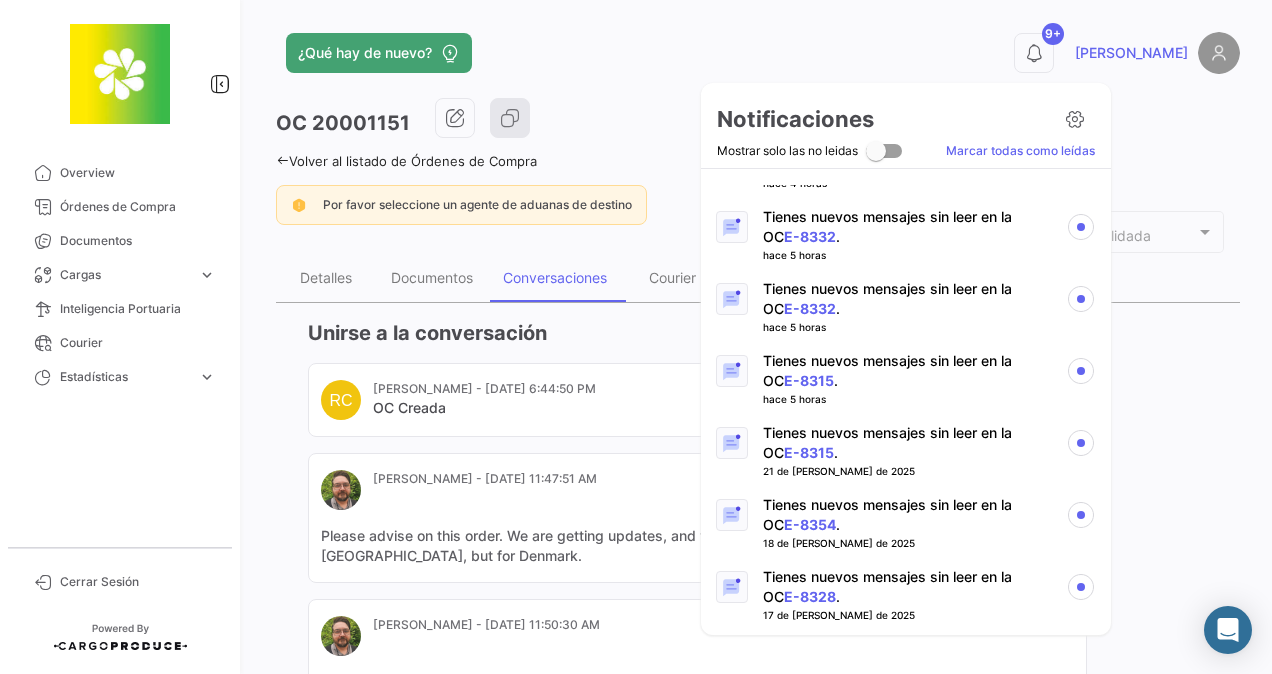 scroll, scrollTop: 0, scrollLeft: 0, axis: both 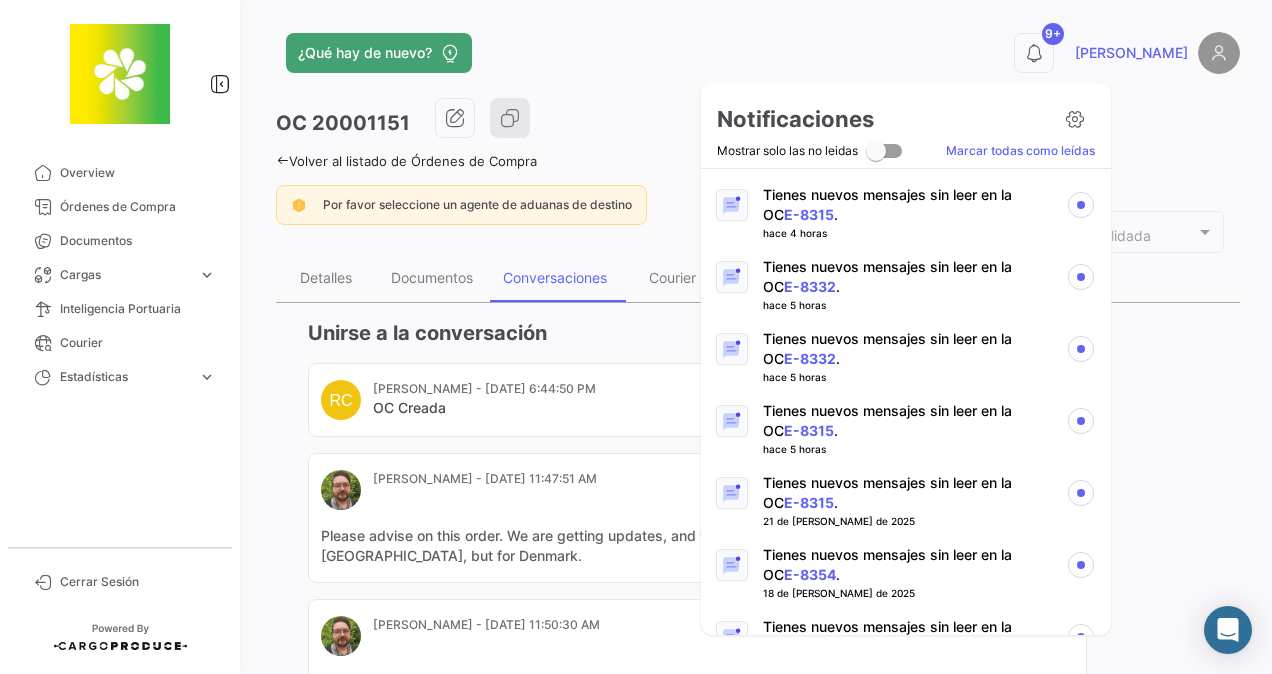 drag, startPoint x: 1271, startPoint y: 160, endPoint x: 1270, endPoint y: 273, distance: 113.004425 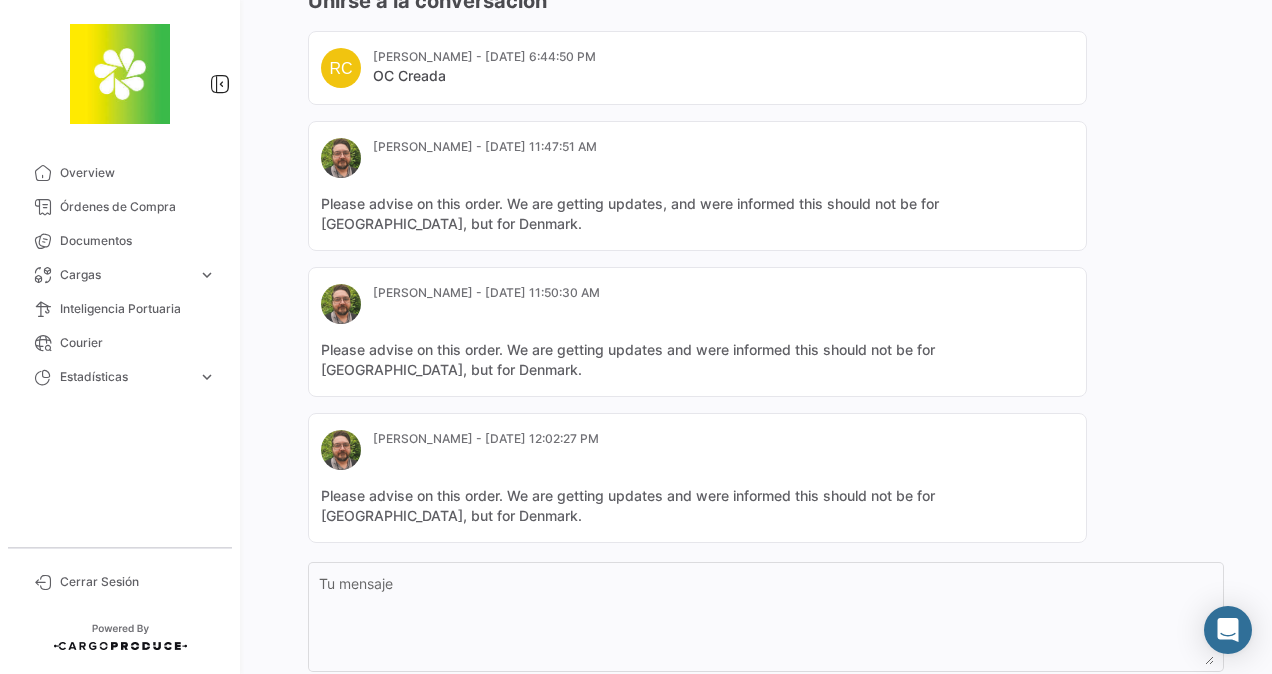 scroll, scrollTop: 0, scrollLeft: 0, axis: both 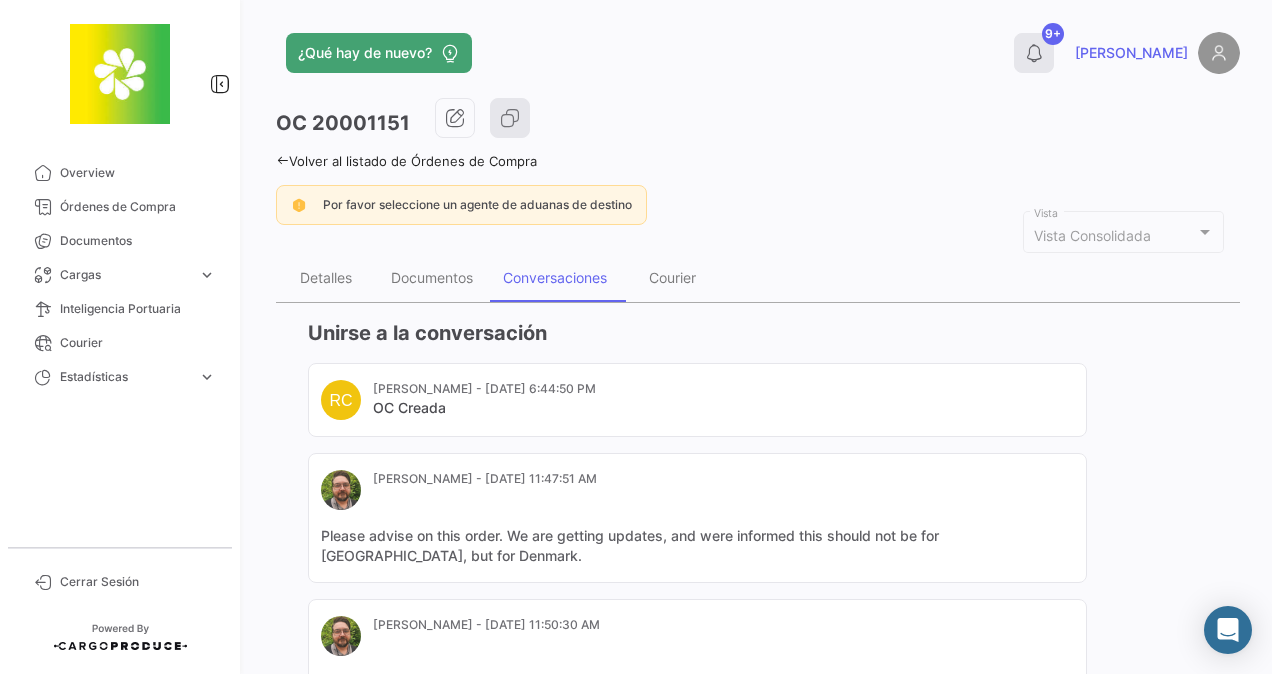 click 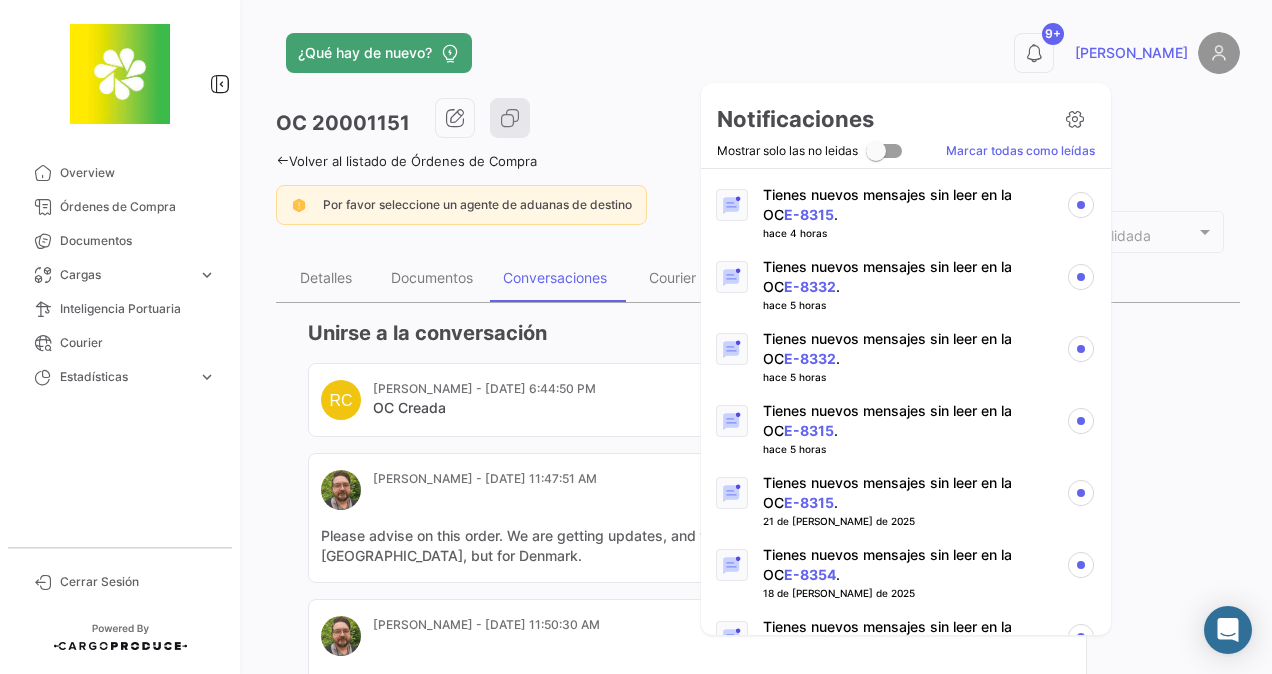 click on "Tienes nuevos mensajes sin leer en la OC    E-8315   ." at bounding box center [906, 205] 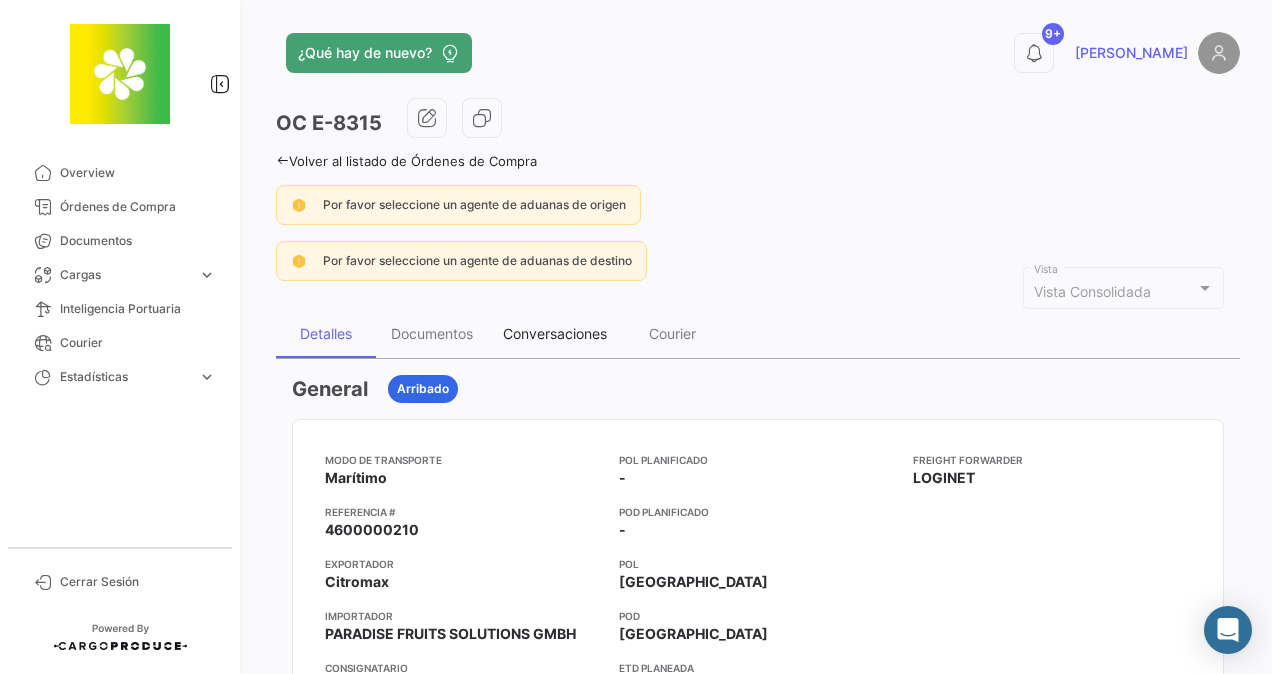 click on "Conversaciones" at bounding box center [555, 333] 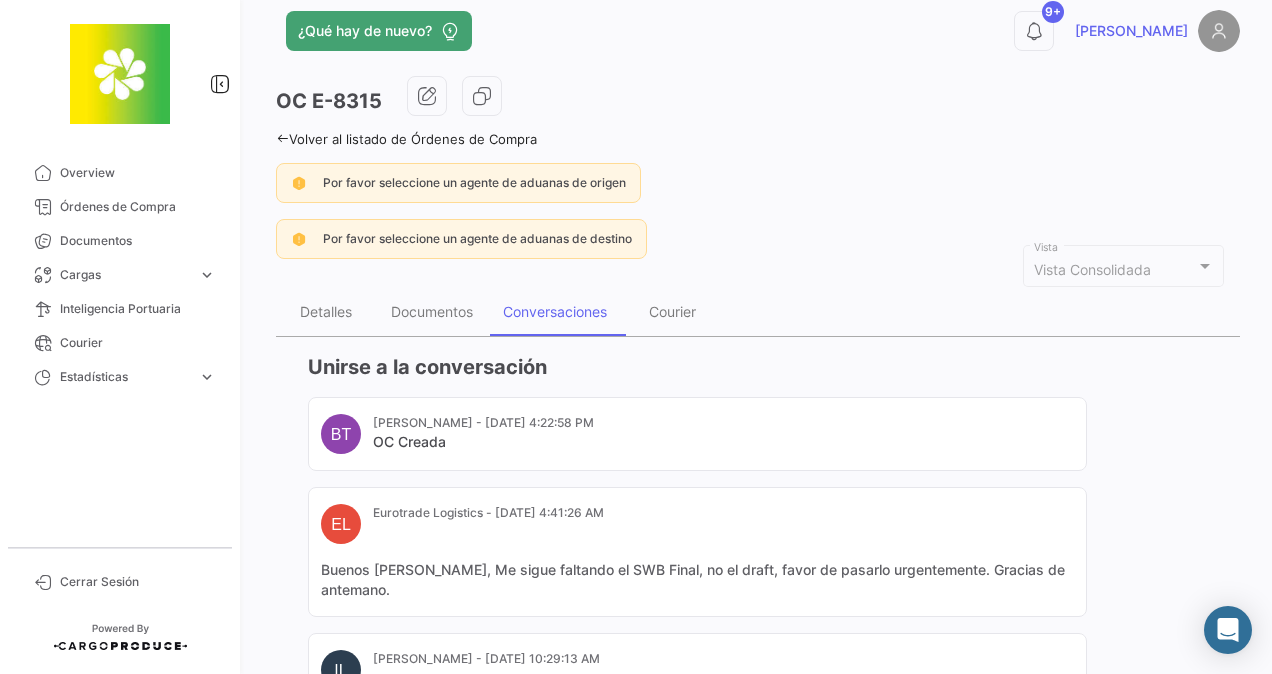 scroll, scrollTop: 12, scrollLeft: 0, axis: vertical 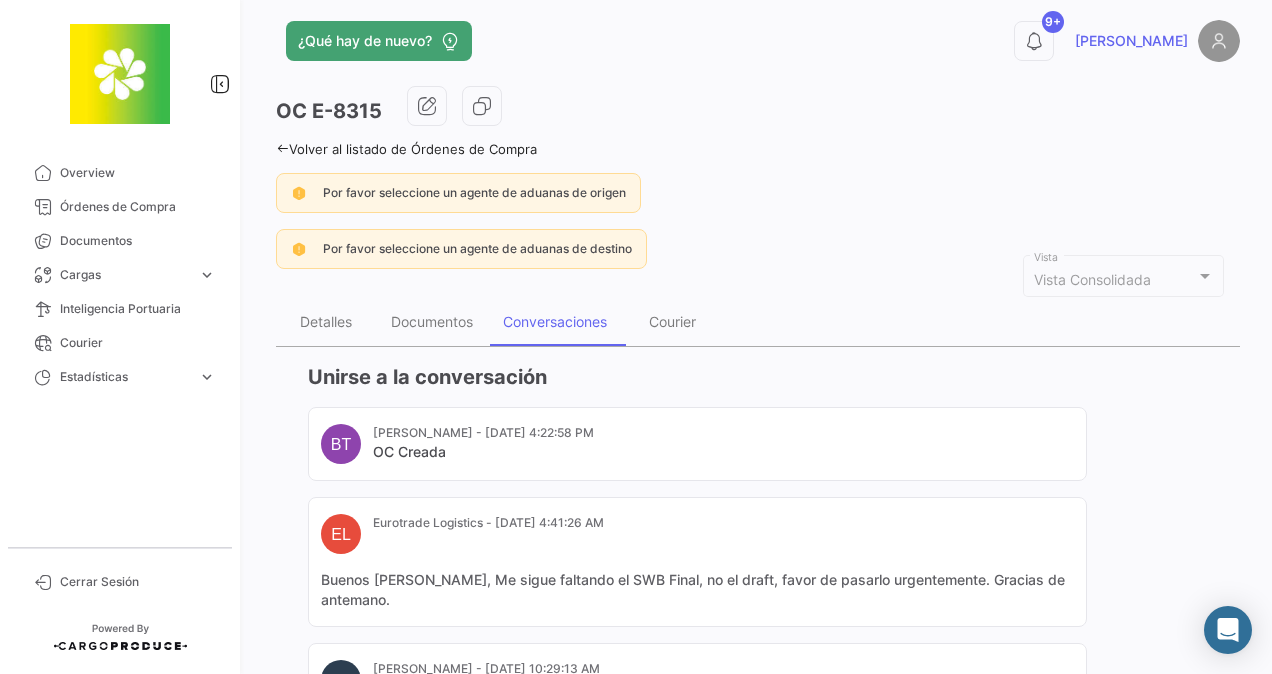 click on "[PERSON_NAME]" 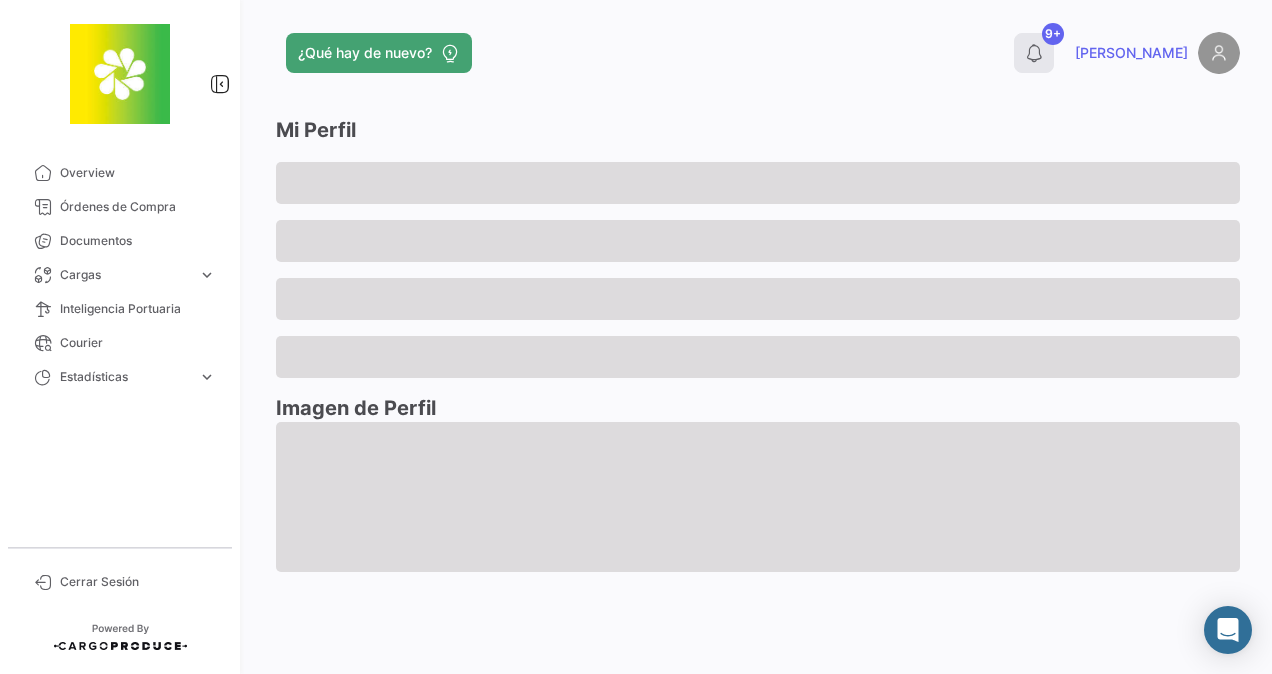 scroll, scrollTop: 0, scrollLeft: 0, axis: both 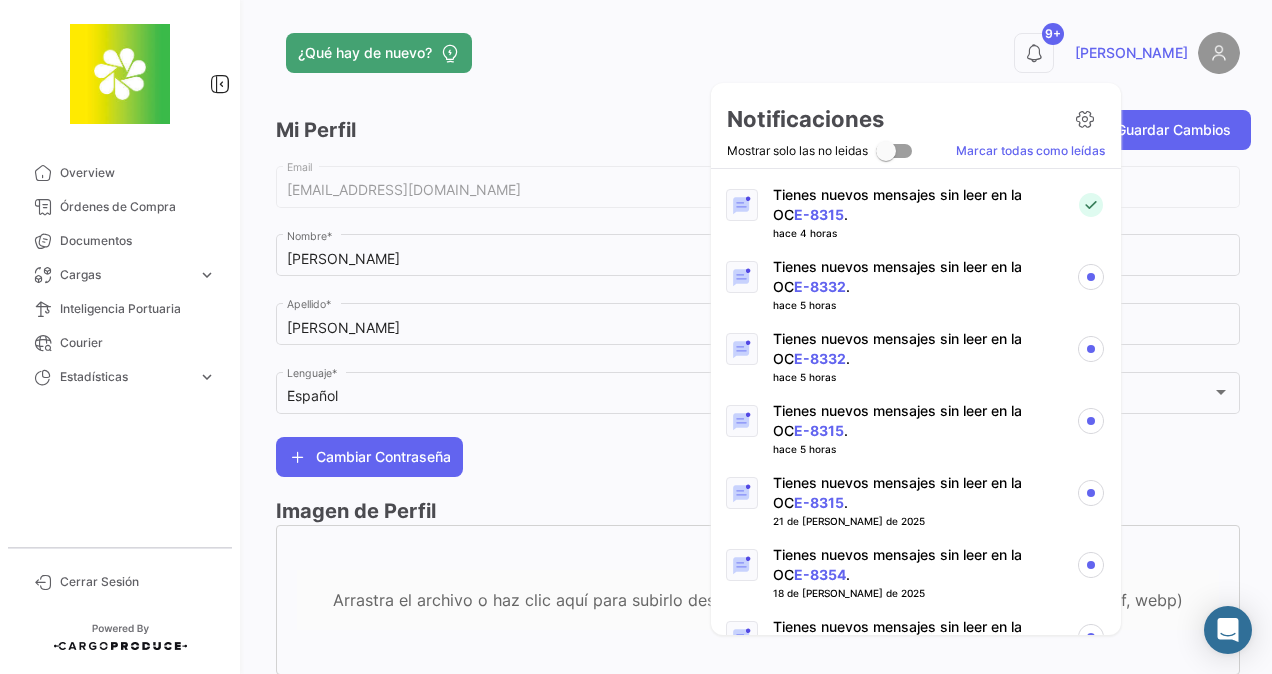 click on "hace 5 horas" at bounding box center (916, 305) 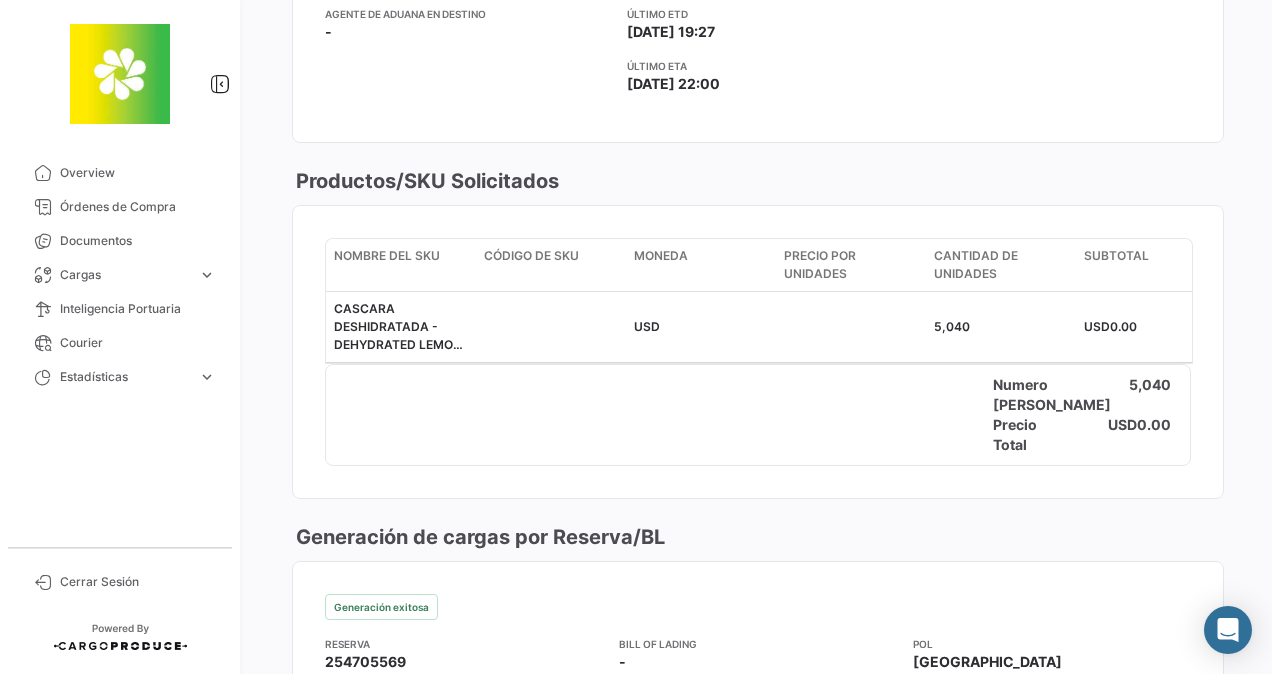scroll, scrollTop: 0, scrollLeft: 0, axis: both 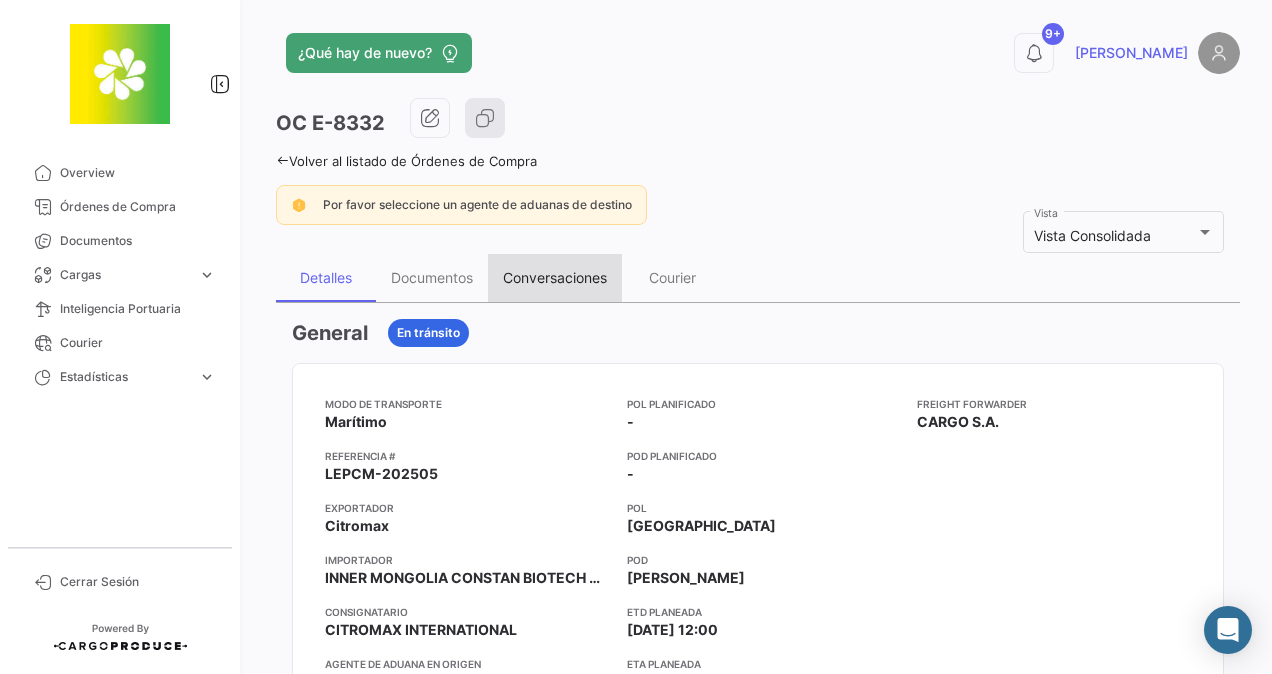 click on "Conversaciones" at bounding box center (555, 277) 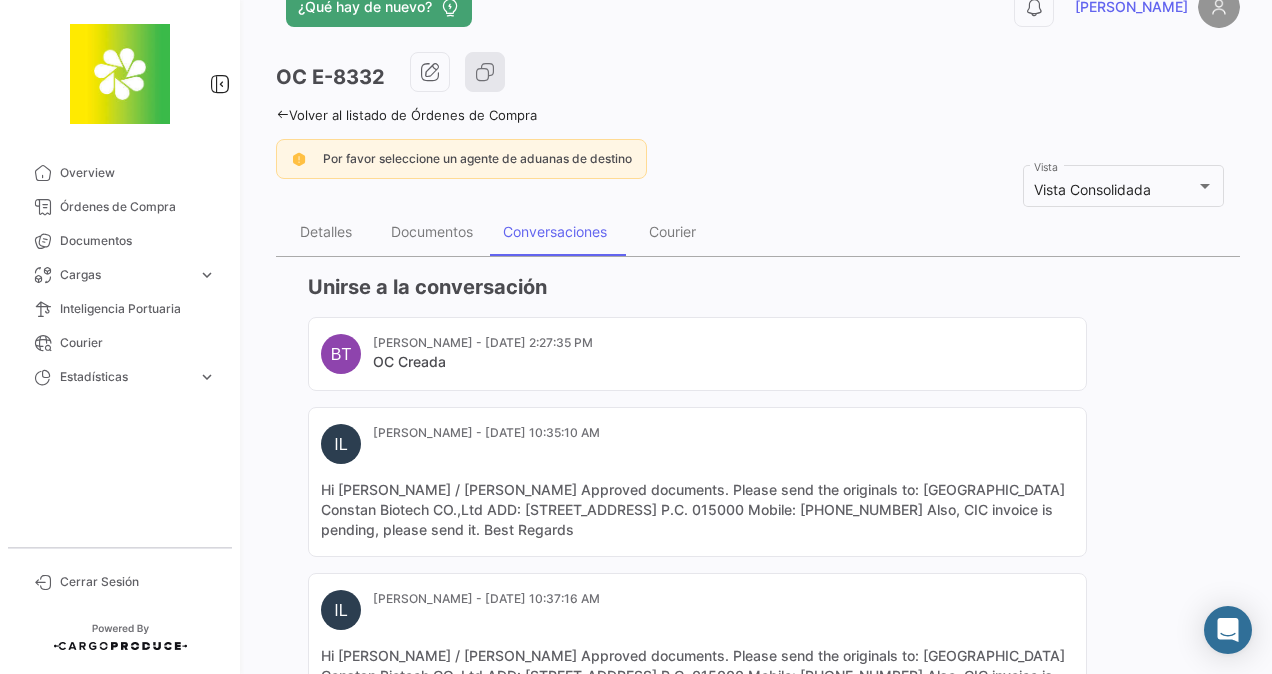 scroll, scrollTop: 48, scrollLeft: 0, axis: vertical 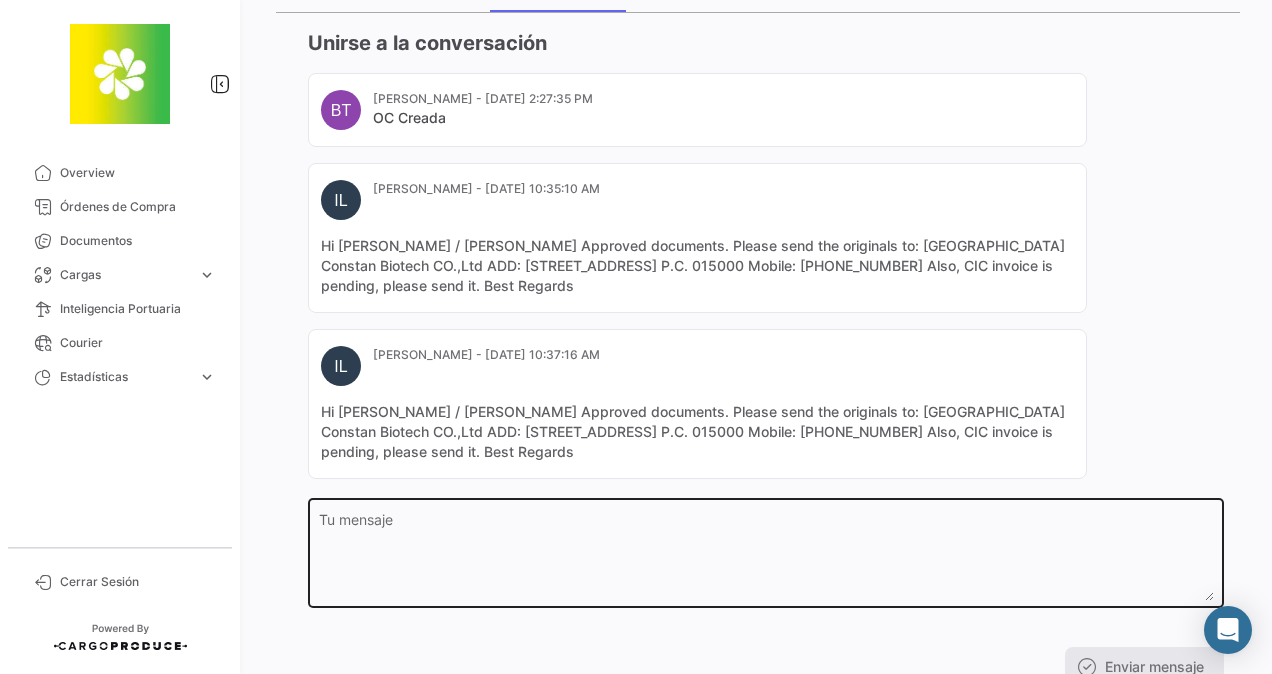 click on "Tu mensaje" at bounding box center [766, 557] 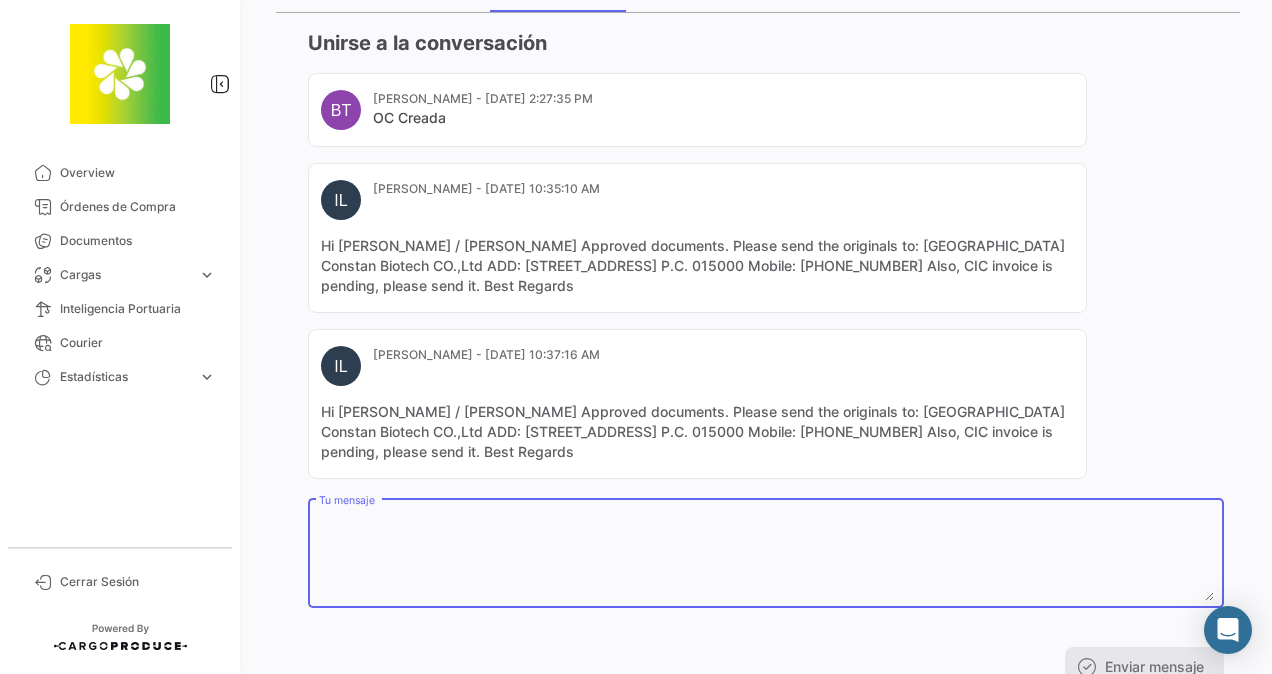scroll, scrollTop: 0, scrollLeft: 0, axis: both 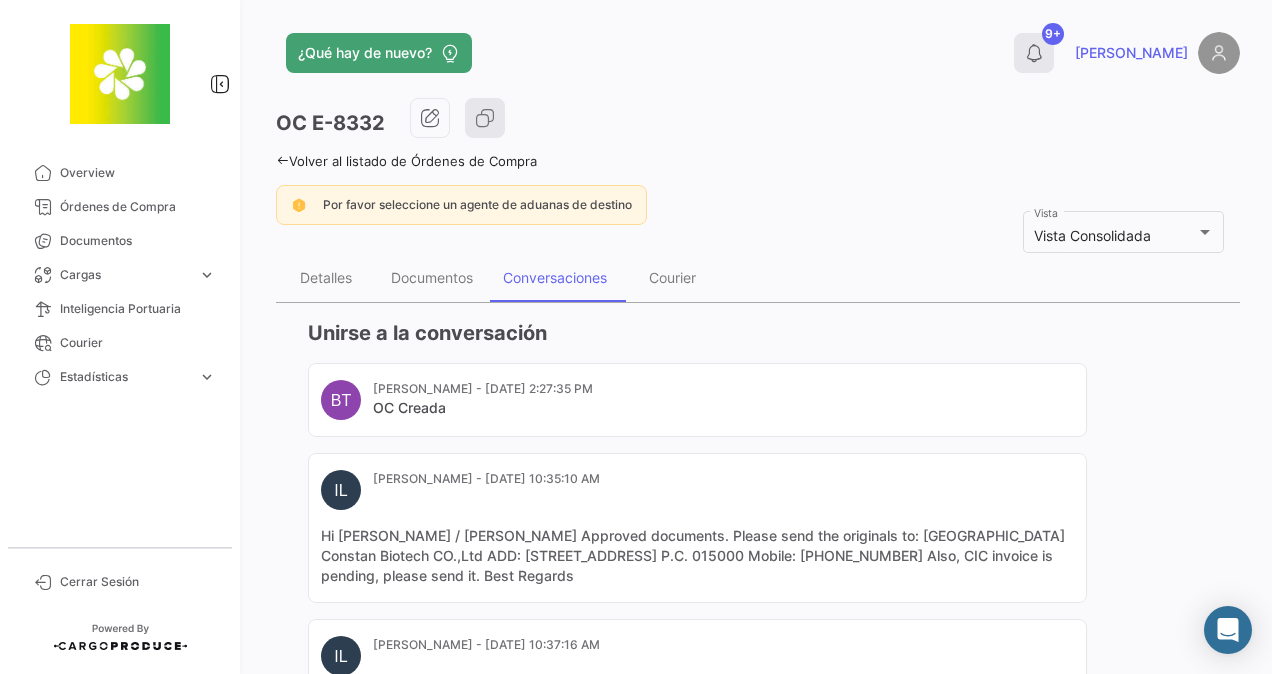 click on "9+" 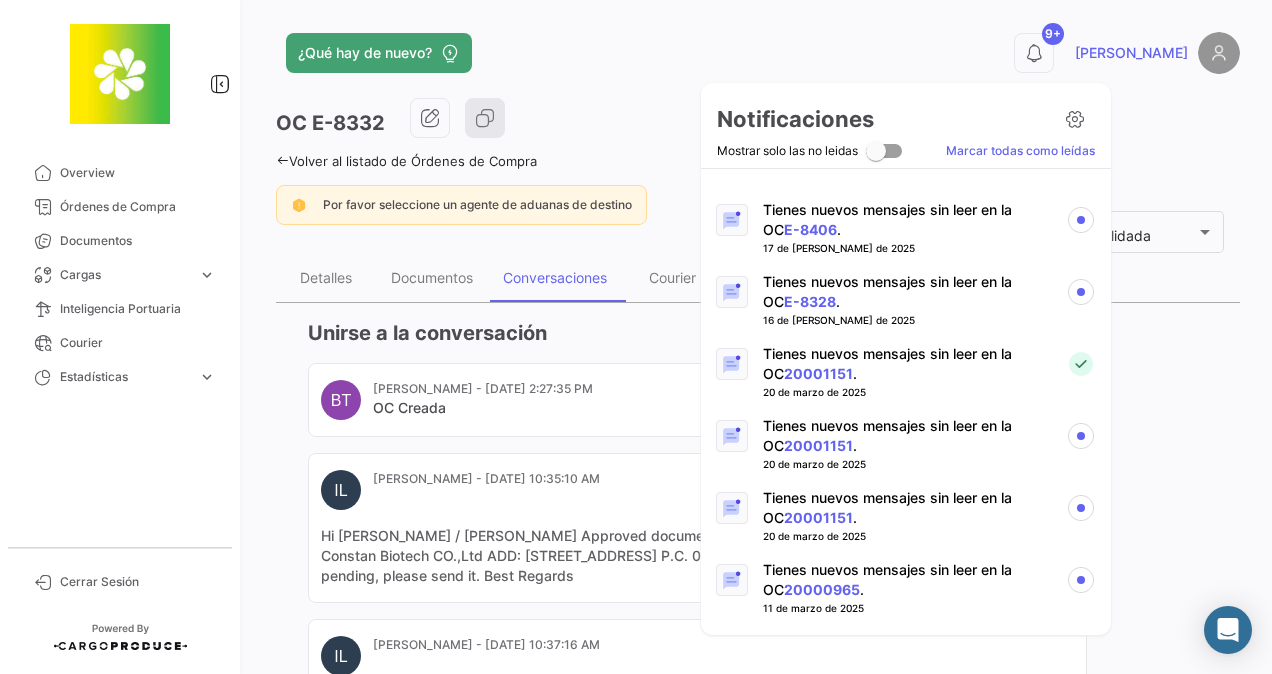scroll, scrollTop: 559, scrollLeft: 0, axis: vertical 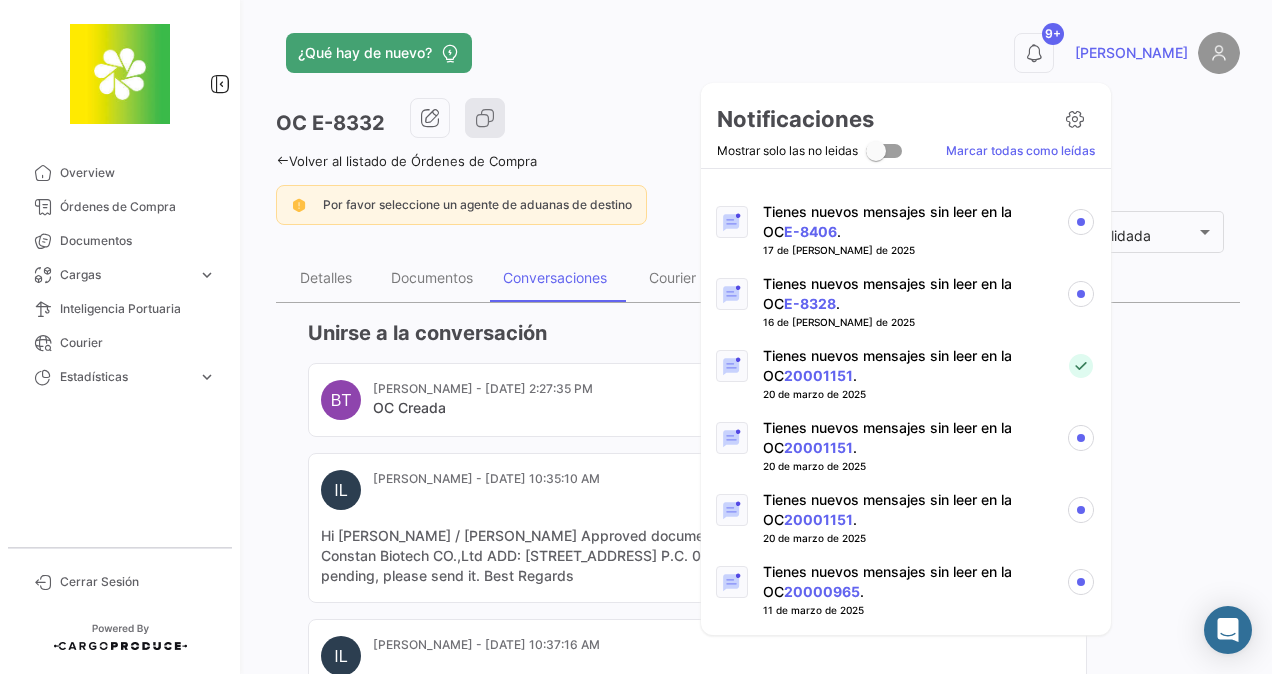 click on "Tienes nuevos mensajes sin leer en la OC    E-8328   ." at bounding box center (906, 294) 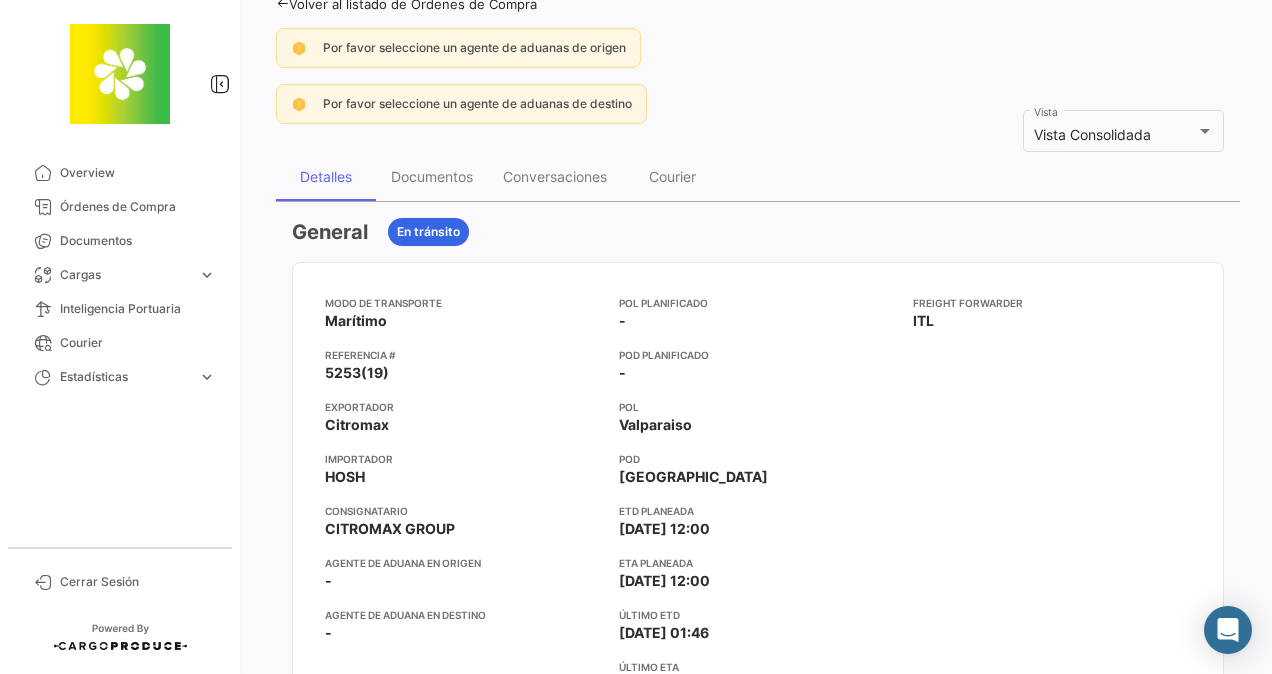 scroll, scrollTop: 3, scrollLeft: 0, axis: vertical 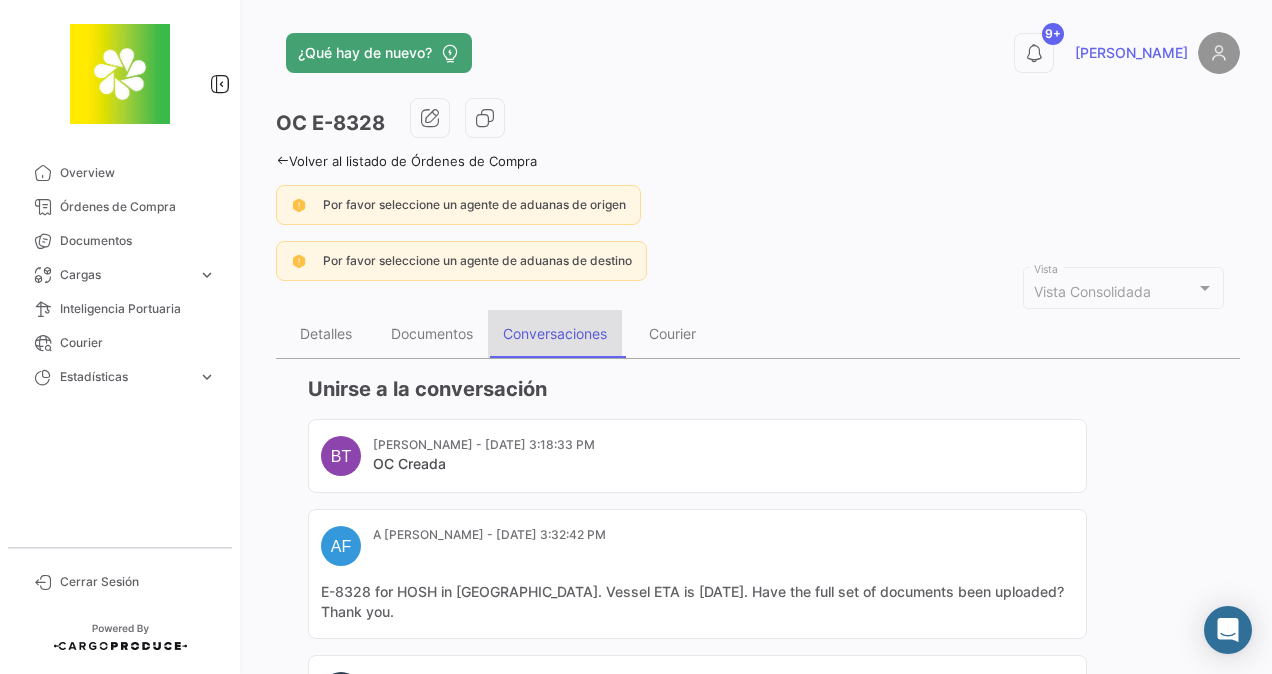 click on "Conversaciones" at bounding box center (555, 333) 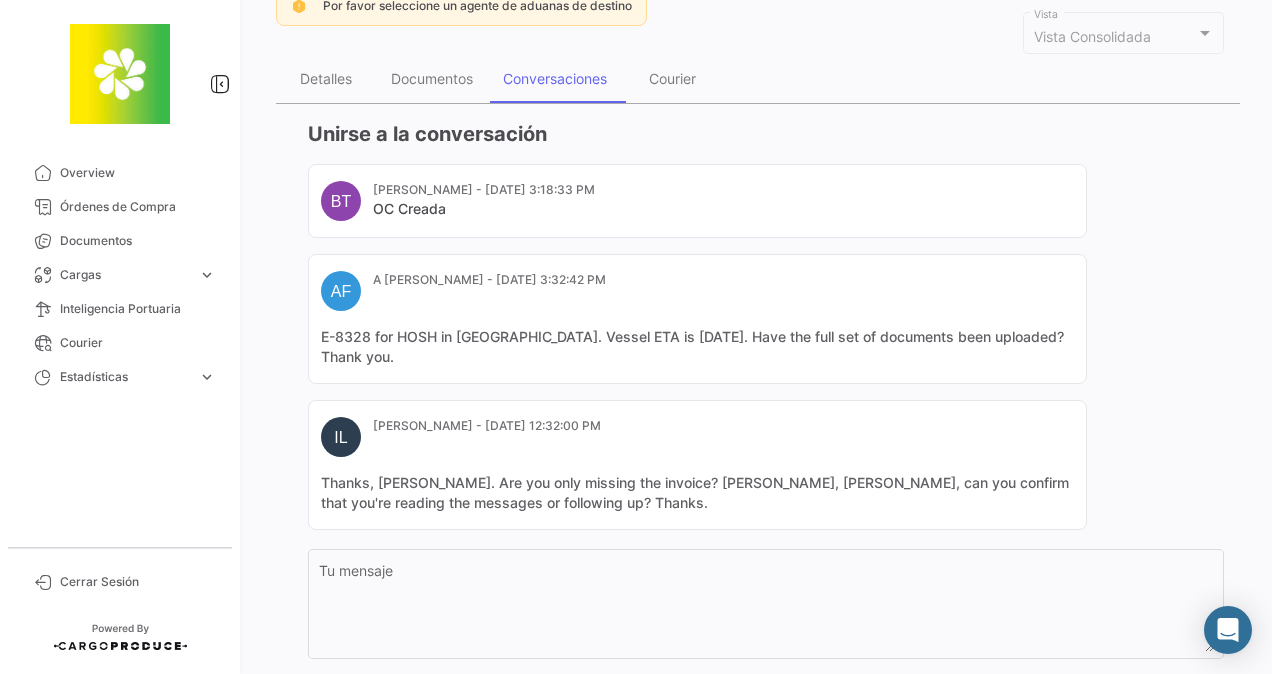 scroll, scrollTop: 236, scrollLeft: 0, axis: vertical 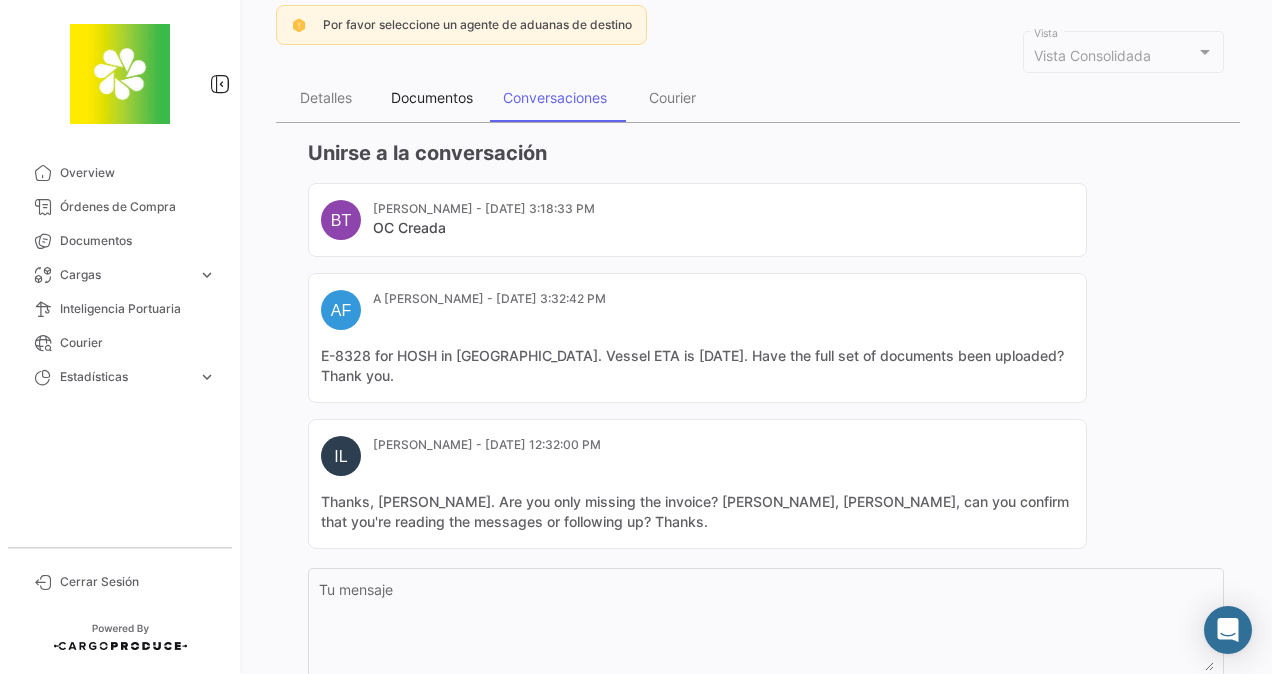 click on "Documentos" at bounding box center (432, 98) 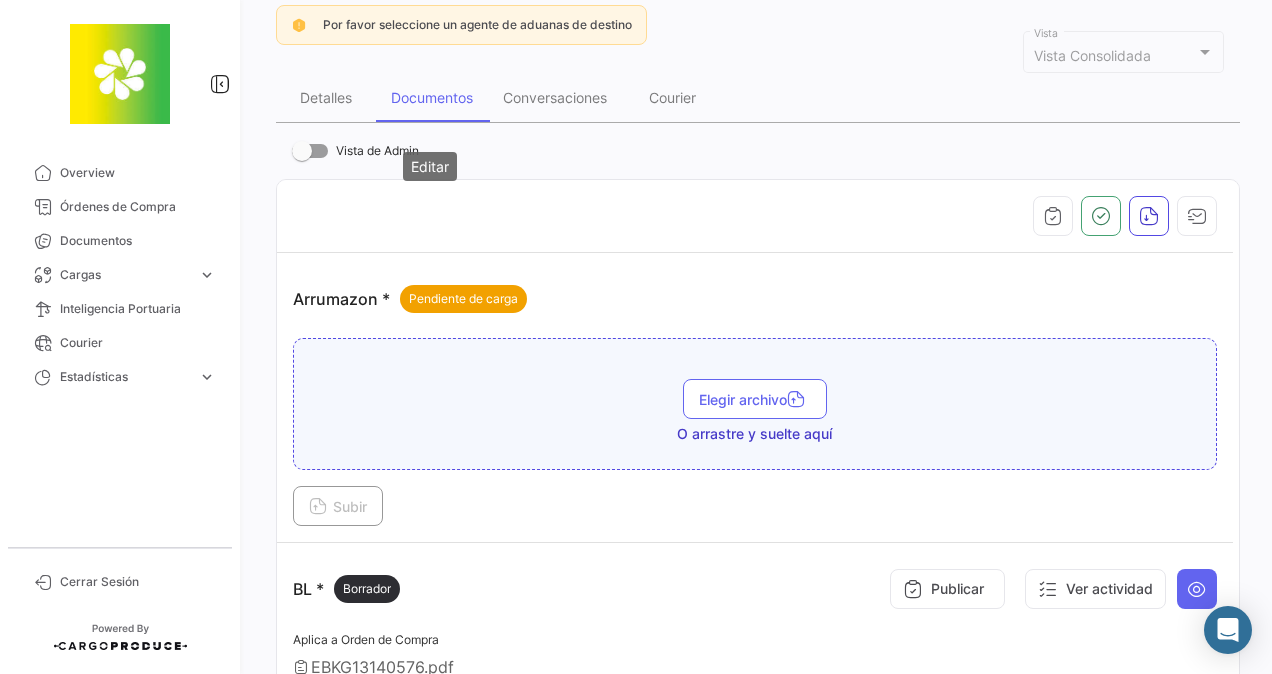 scroll, scrollTop: 0, scrollLeft: 0, axis: both 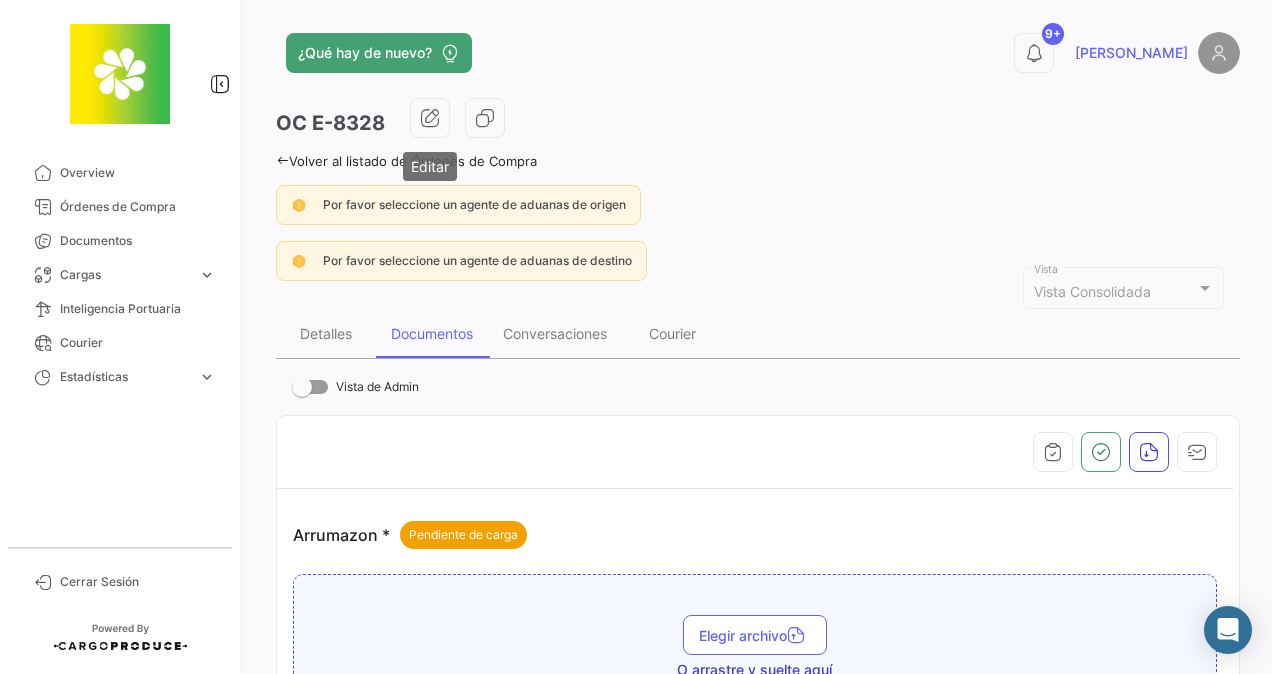 click 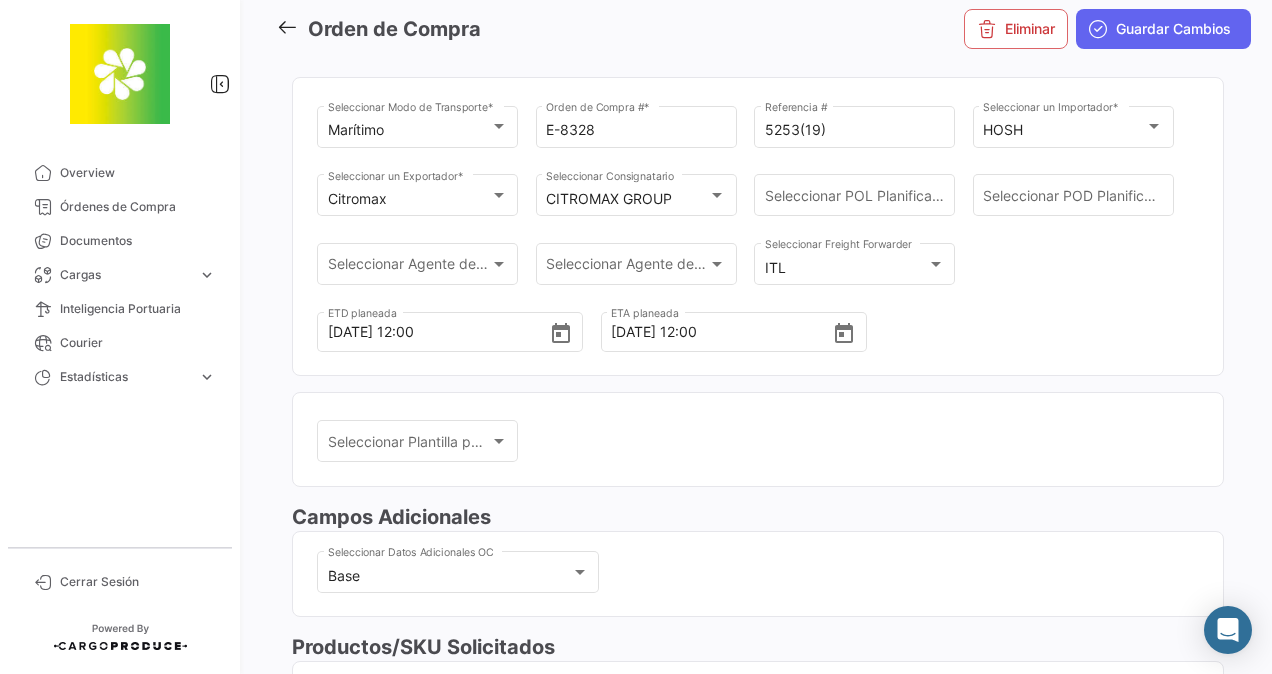 scroll, scrollTop: 0, scrollLeft: 0, axis: both 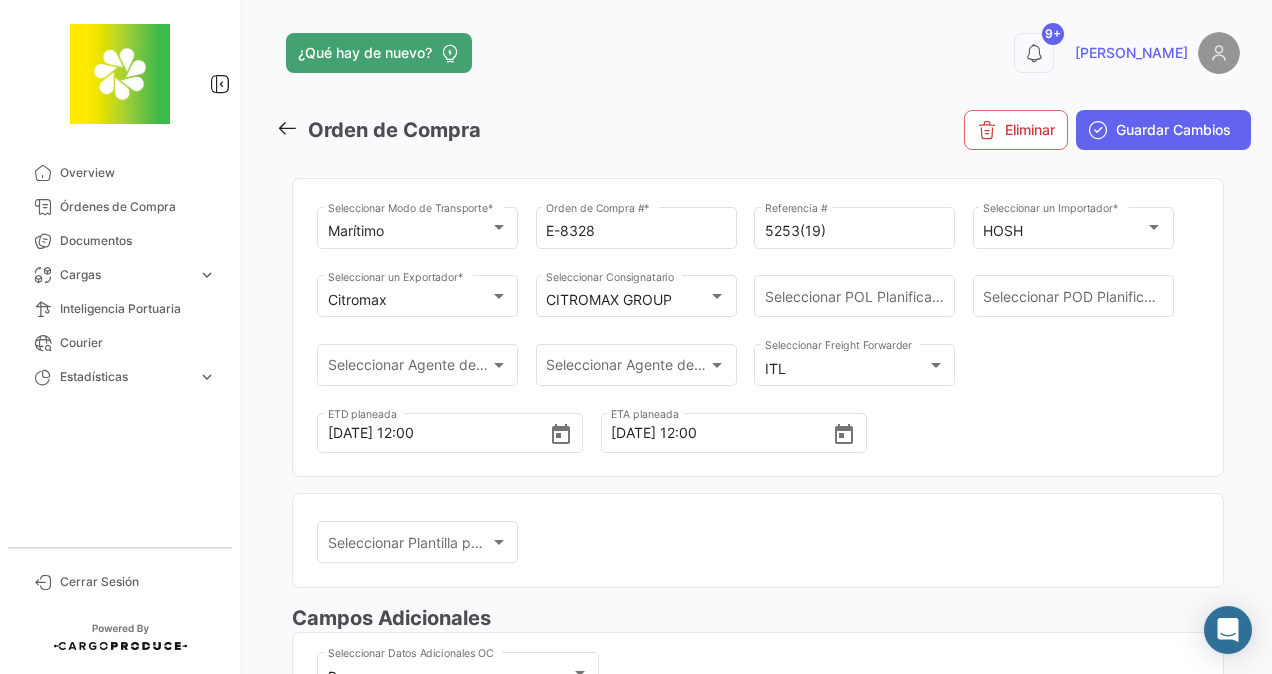 click 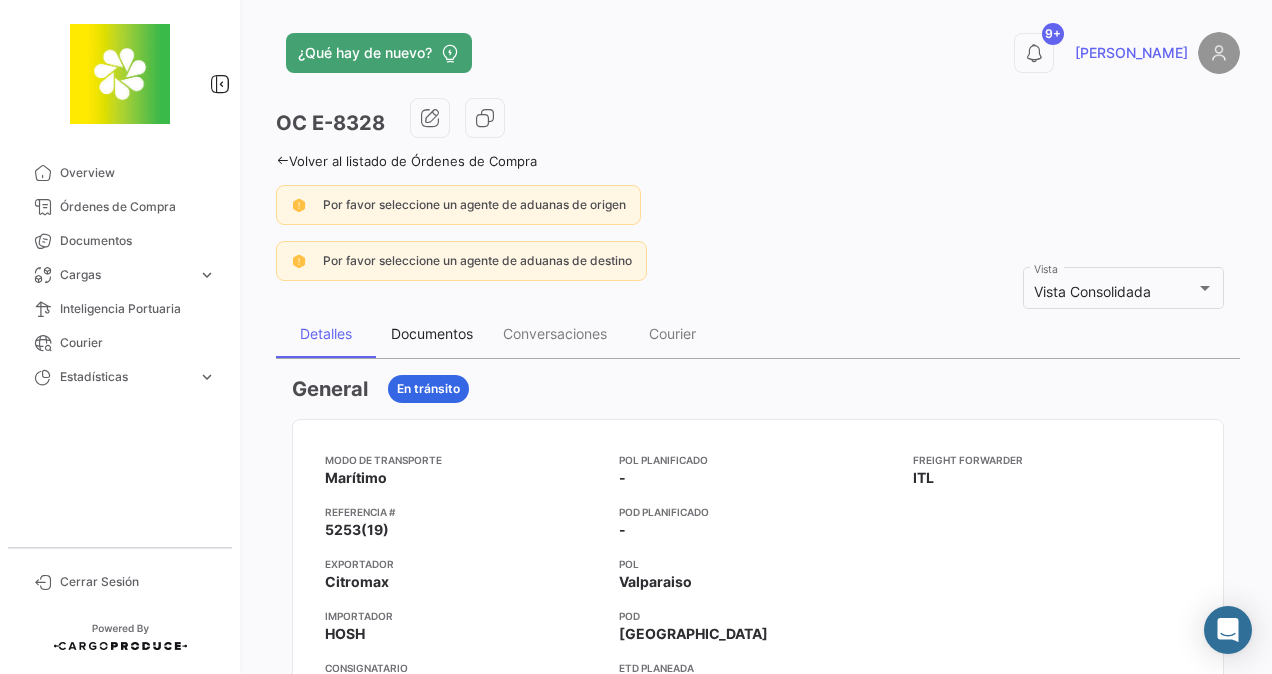 click on "Documentos" at bounding box center [432, 334] 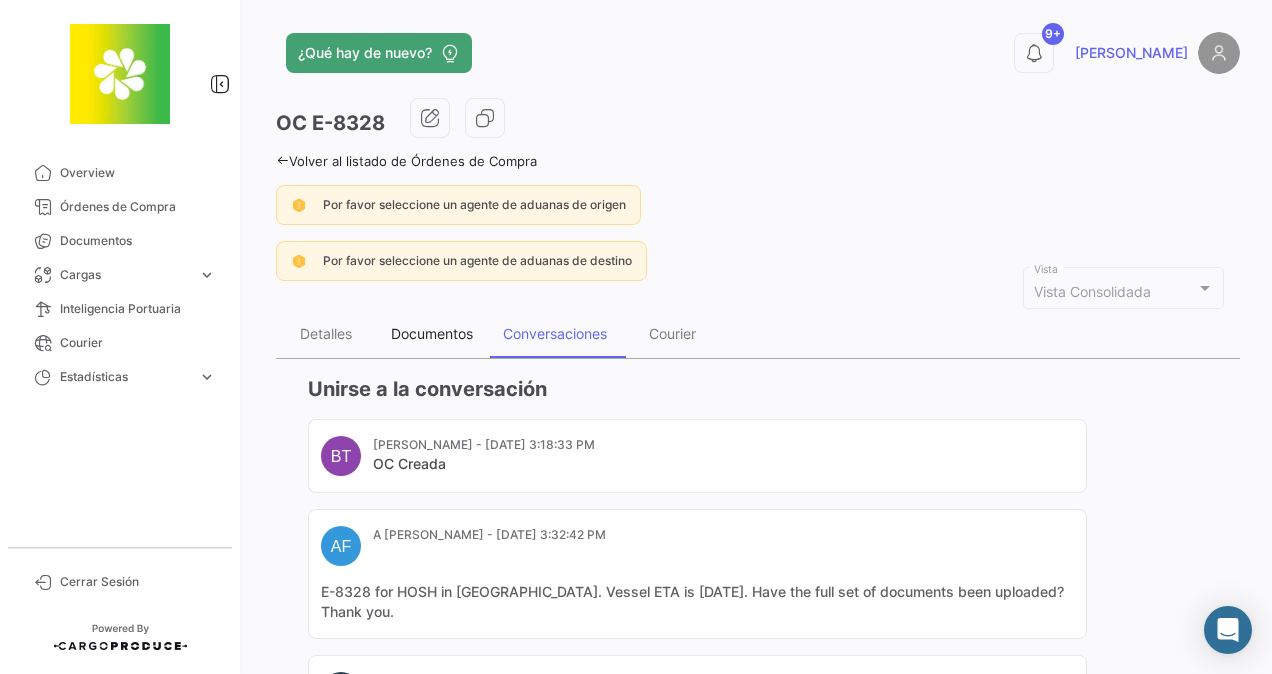 click on "Documentos" at bounding box center [432, 333] 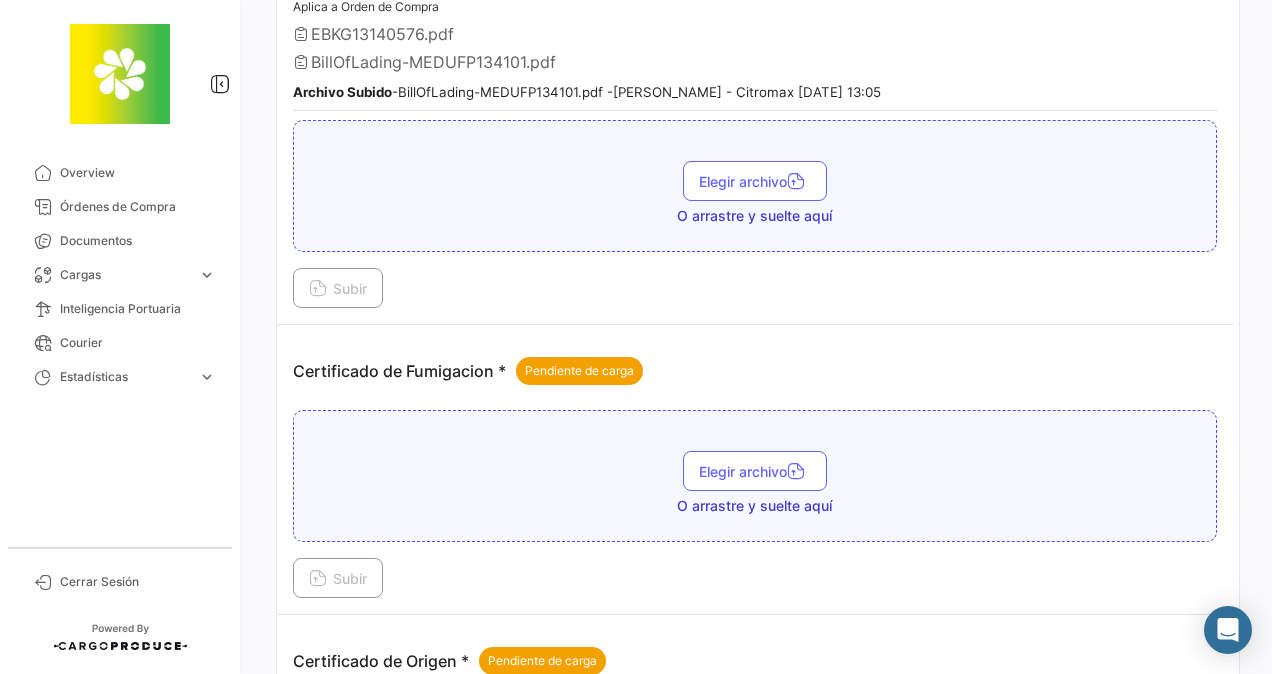 scroll, scrollTop: 0, scrollLeft: 0, axis: both 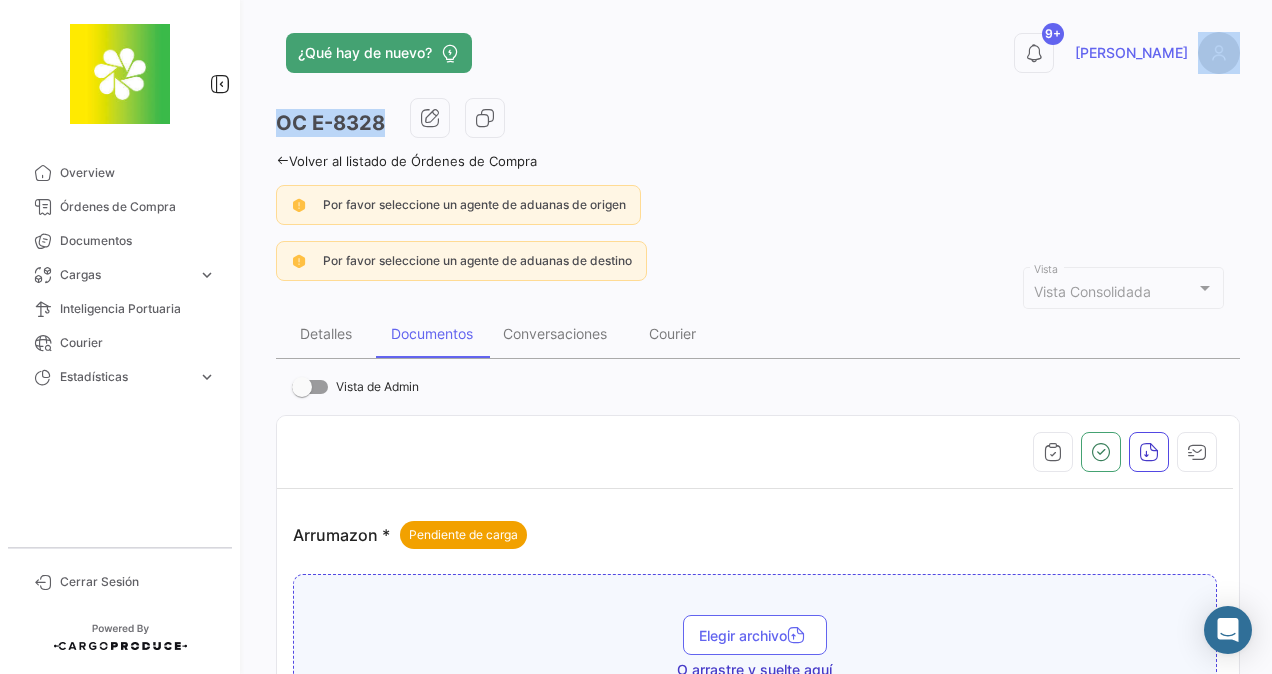 drag, startPoint x: 1261, startPoint y: 92, endPoint x: 1275, endPoint y: 144, distance: 53.851646 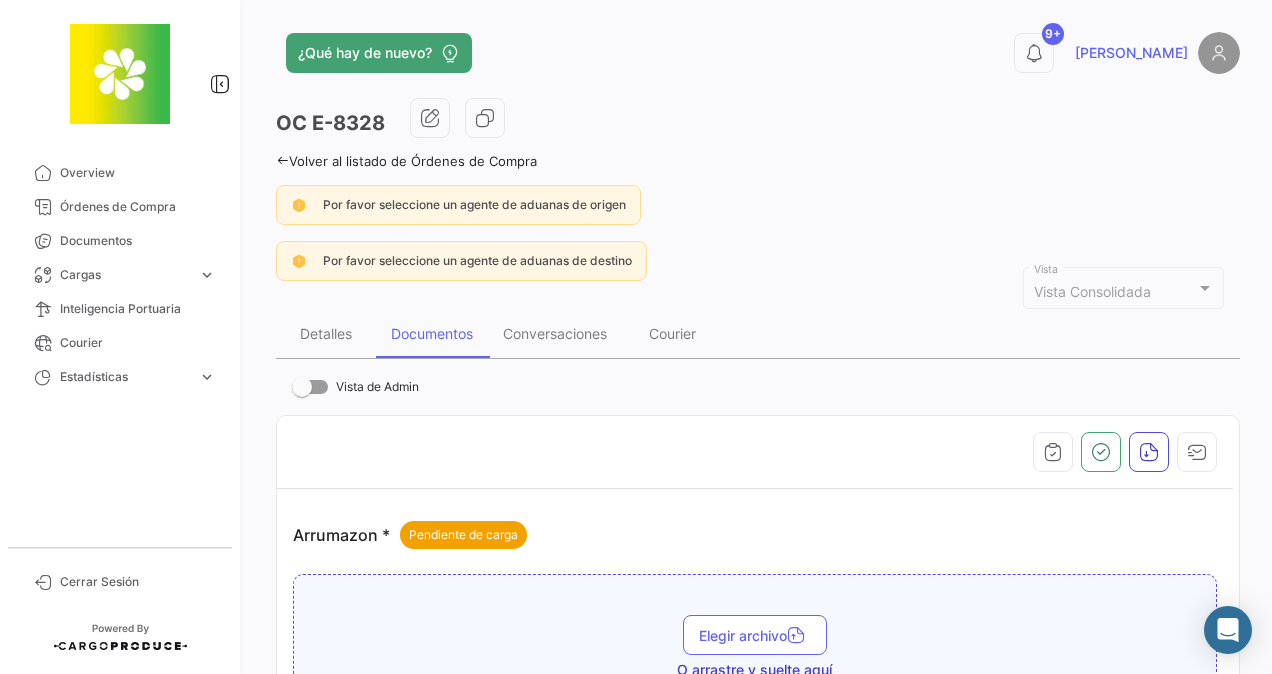 drag, startPoint x: 1275, startPoint y: 144, endPoint x: 1119, endPoint y: 132, distance: 156.46086 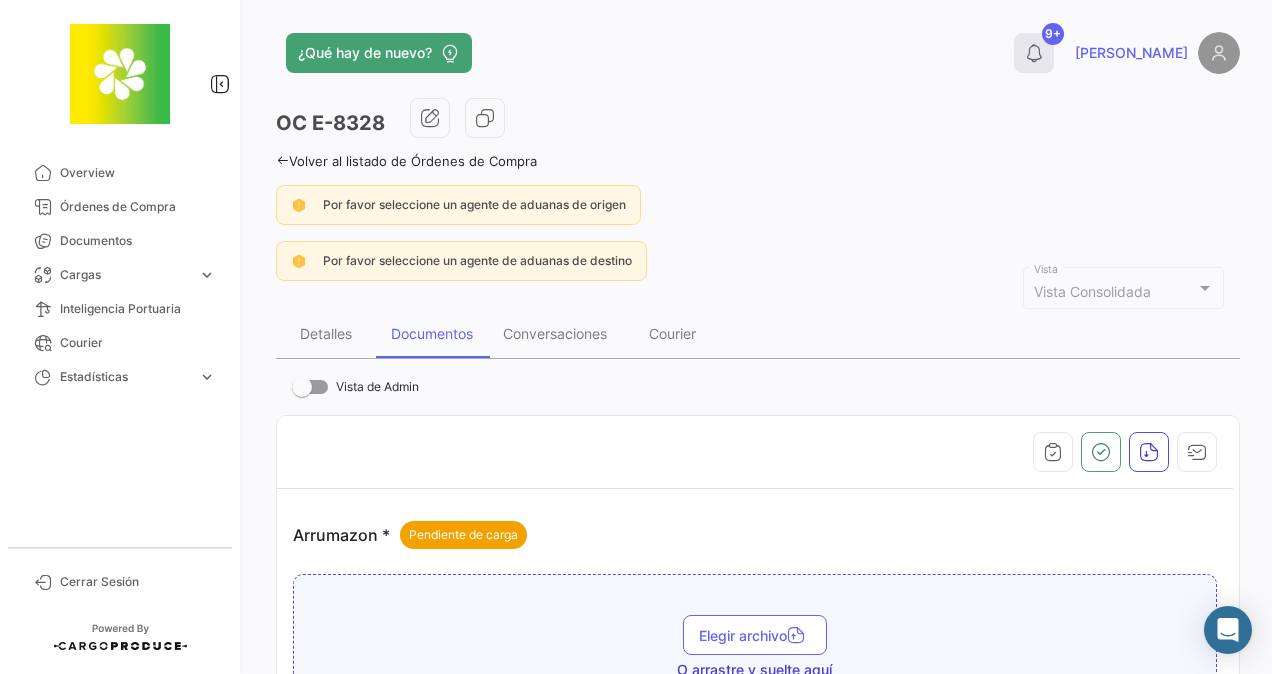click on "9+" 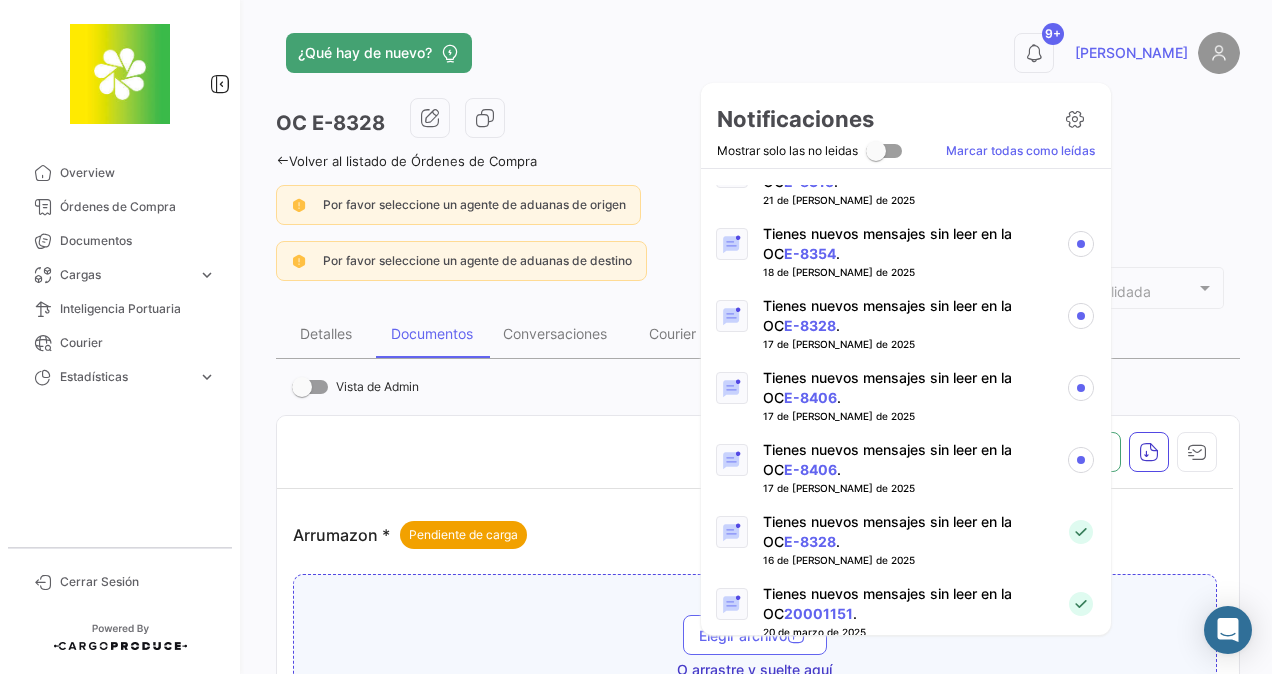 scroll, scrollTop: 316, scrollLeft: 0, axis: vertical 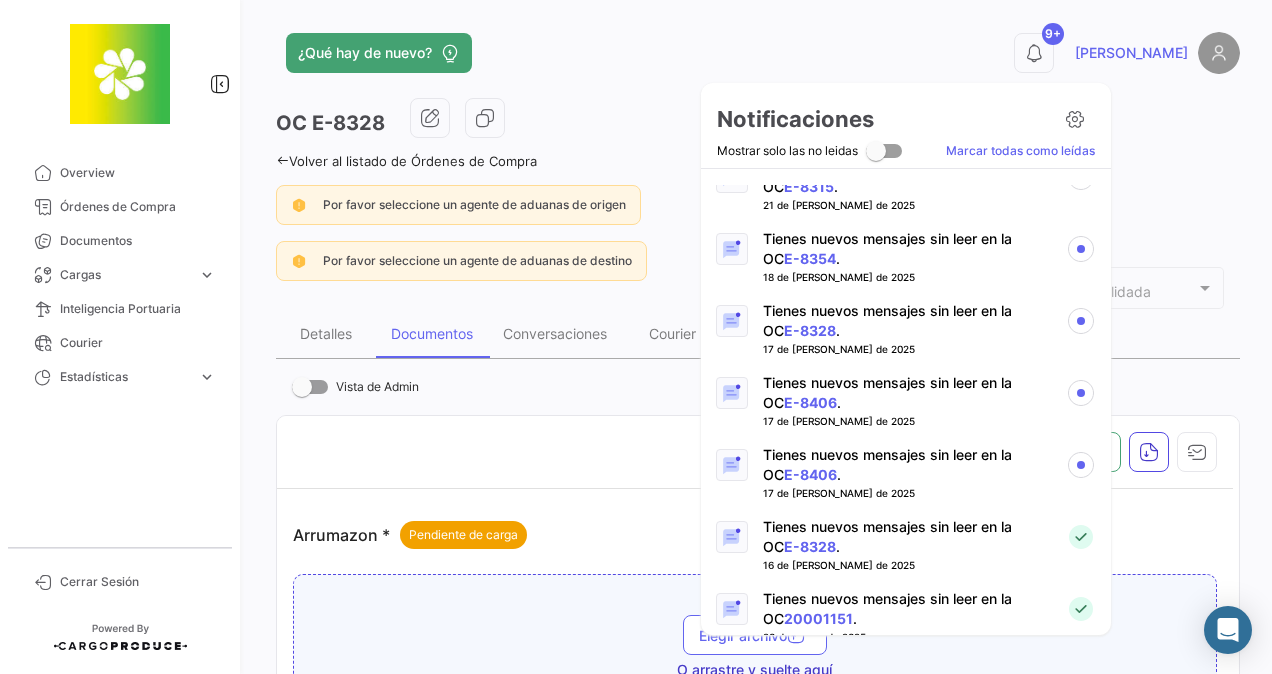 click on "Tienes nuevos mensajes sin leer en la OC    E-8406   ." at bounding box center (906, 465) 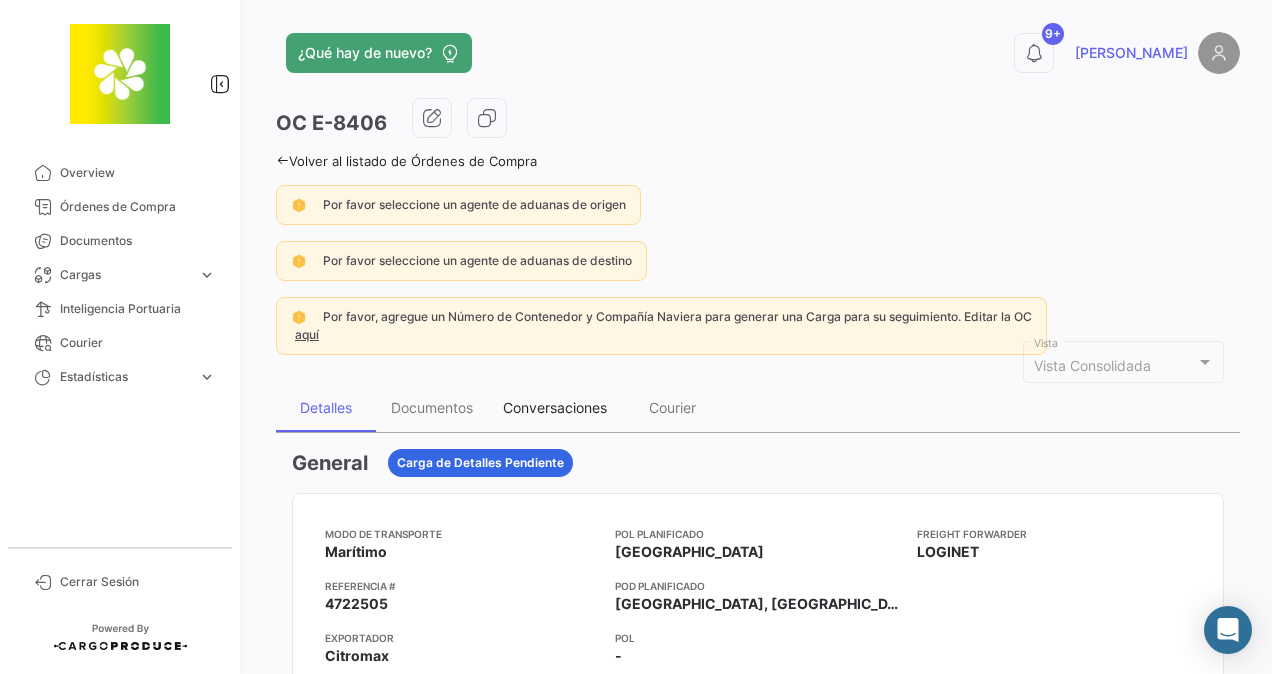 click on "Conversaciones" at bounding box center [555, 407] 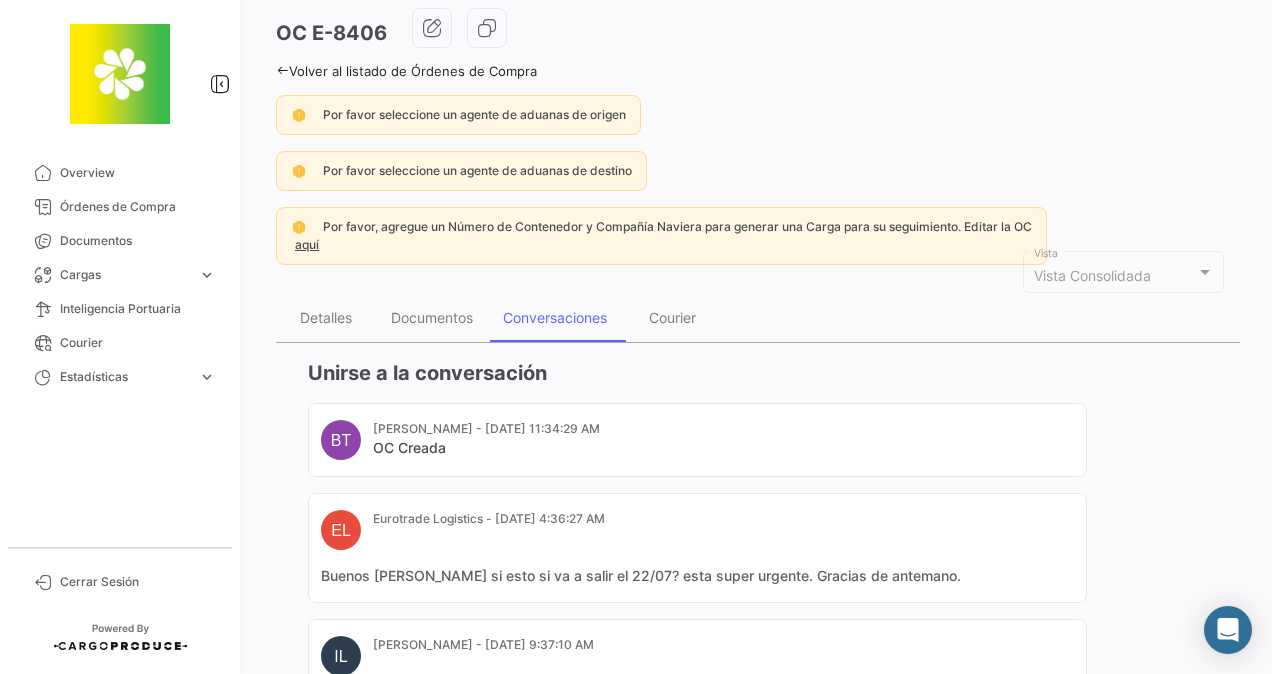 scroll, scrollTop: 87, scrollLeft: 0, axis: vertical 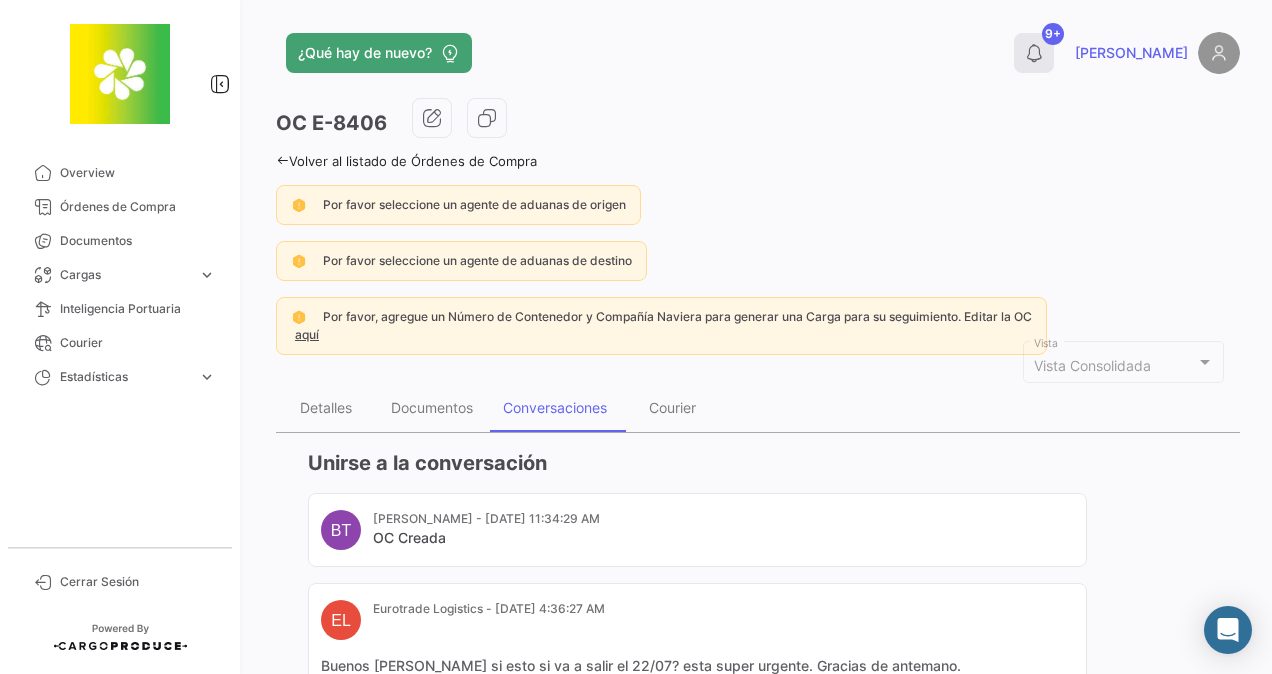 click on "9+" 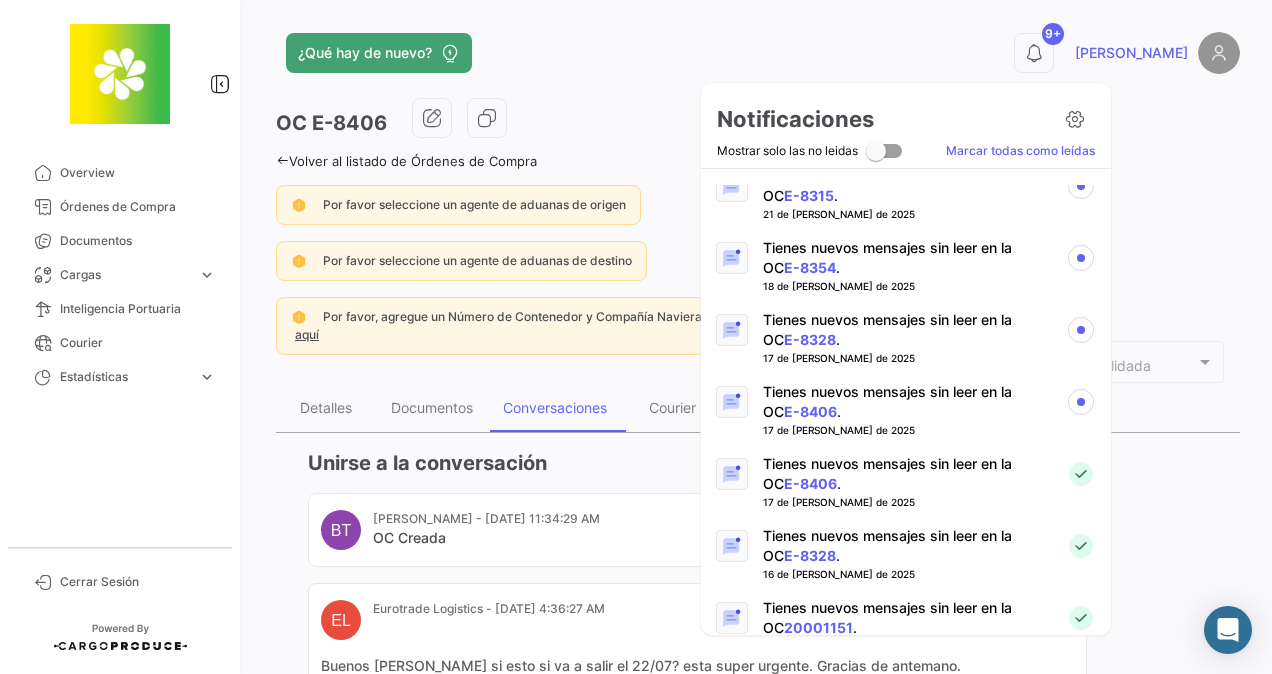 scroll, scrollTop: 308, scrollLeft: 0, axis: vertical 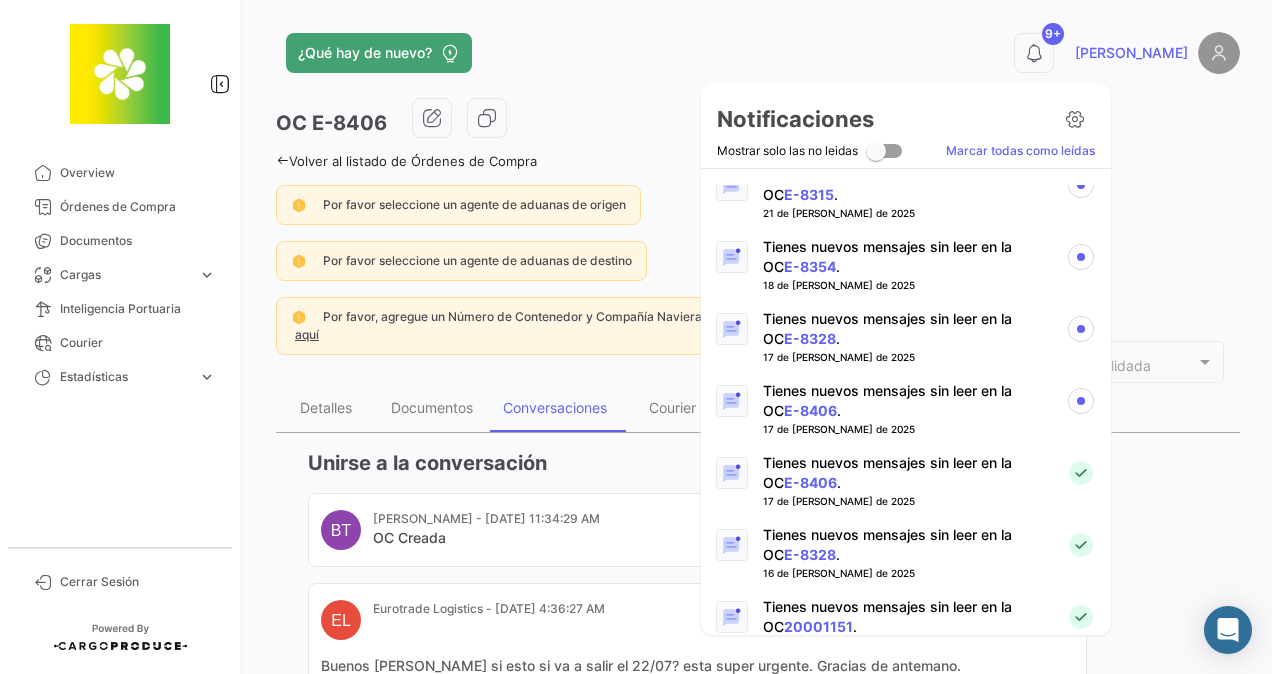 click on "Tienes nuevos mensajes sin leer en la OC    E-8406   ." at bounding box center [906, 401] 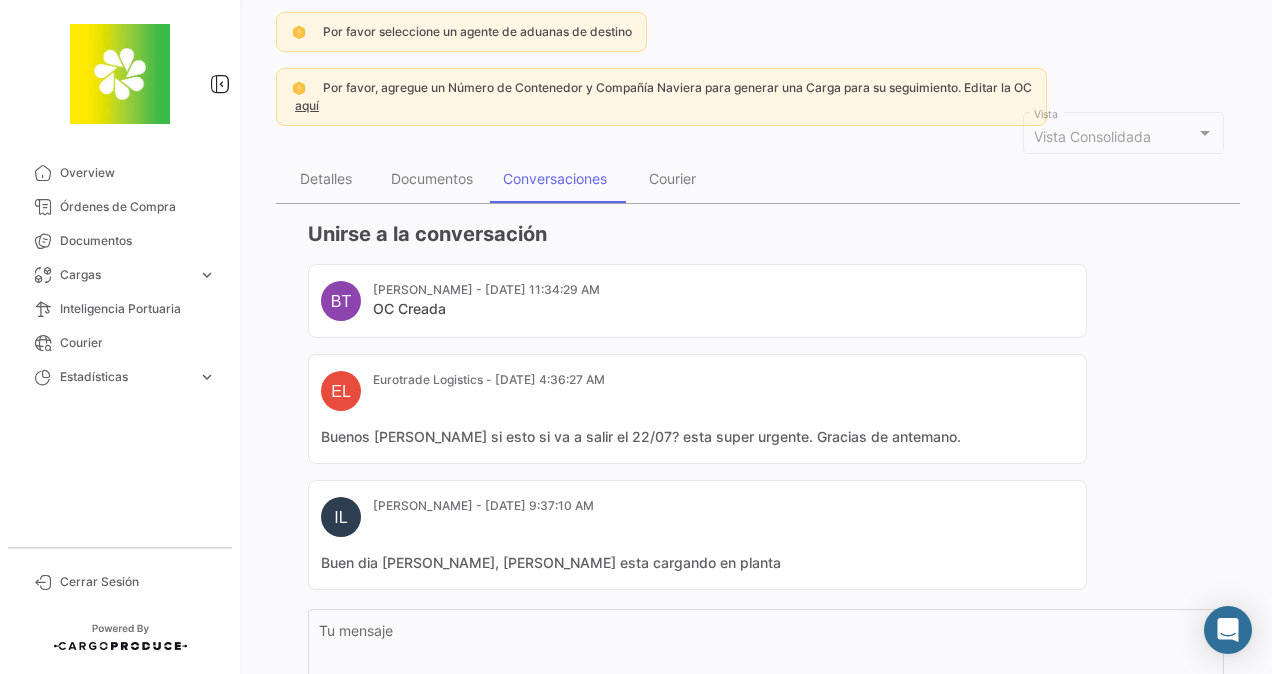 scroll, scrollTop: 0, scrollLeft: 0, axis: both 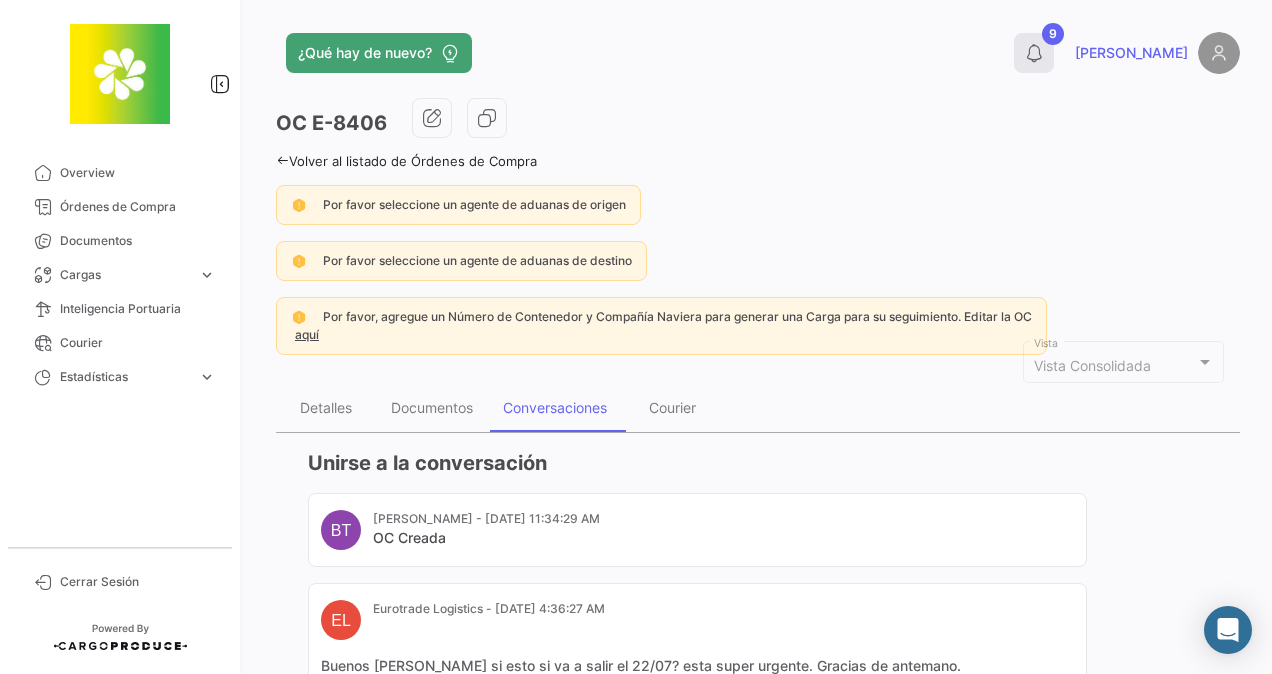 click 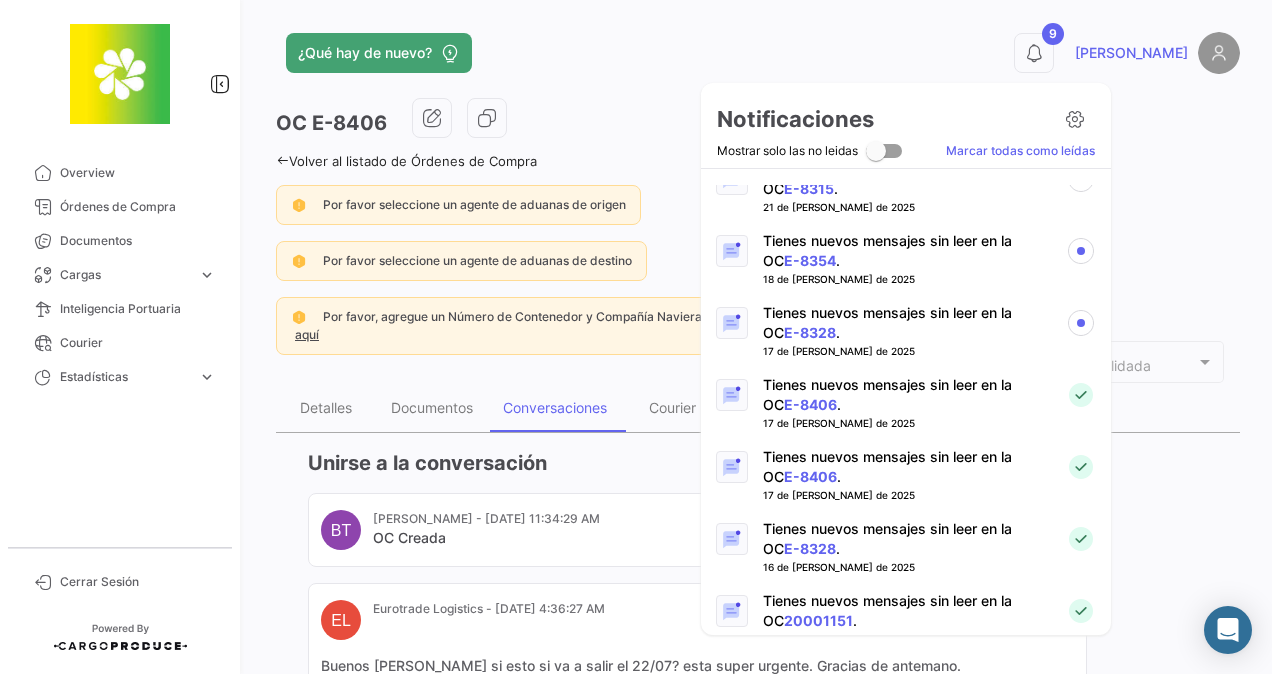 scroll, scrollTop: 324, scrollLeft: 0, axis: vertical 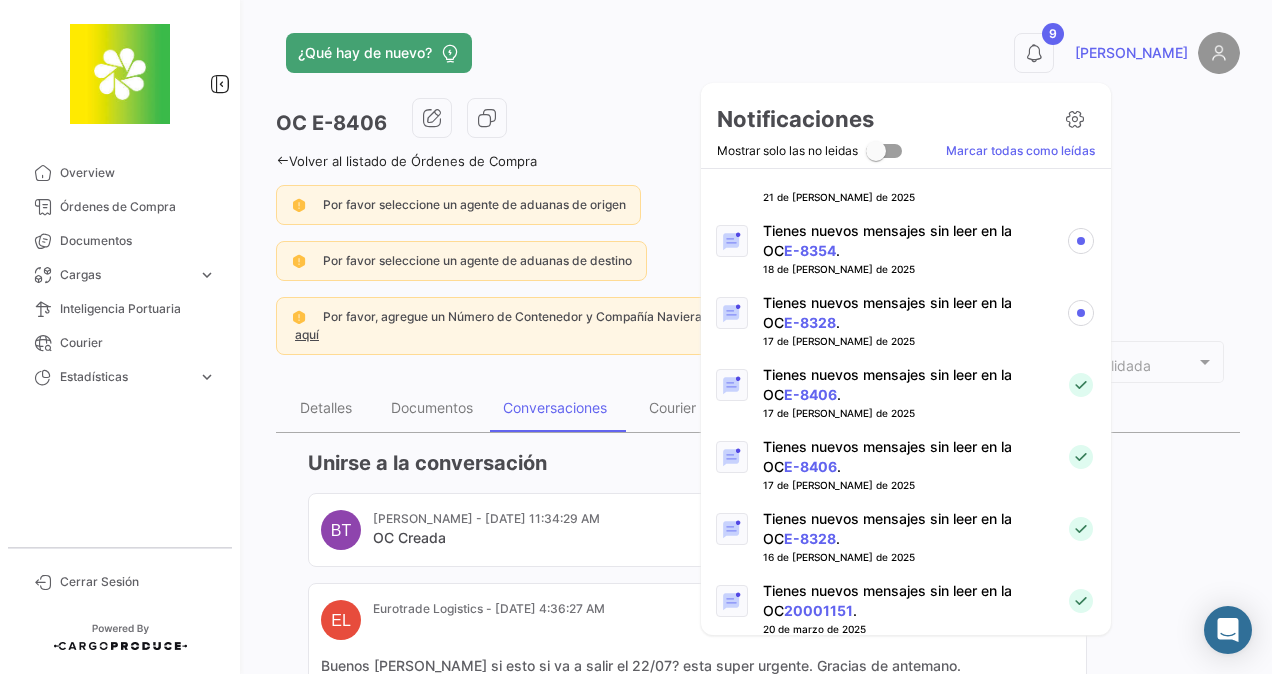 click on "Tienes nuevos mensajes sin leer en la OC    E-8328   ." at bounding box center (906, 313) 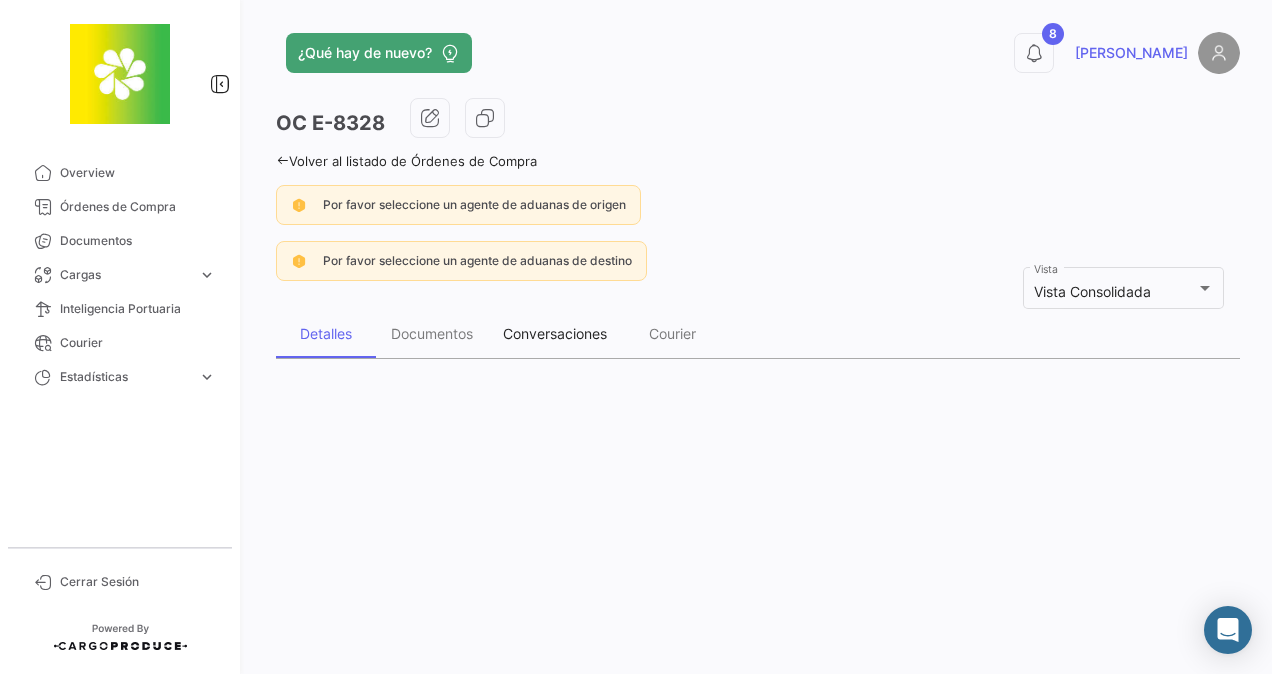 click on "Conversaciones" at bounding box center [555, 333] 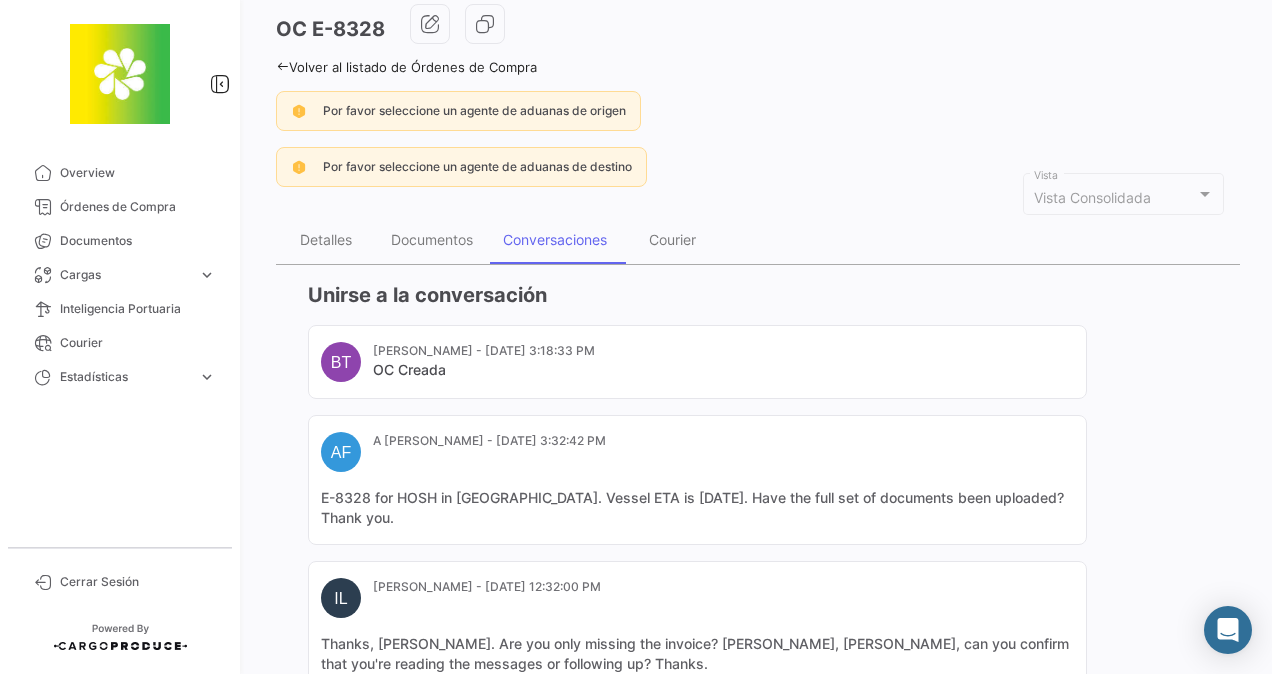 scroll, scrollTop: 0, scrollLeft: 0, axis: both 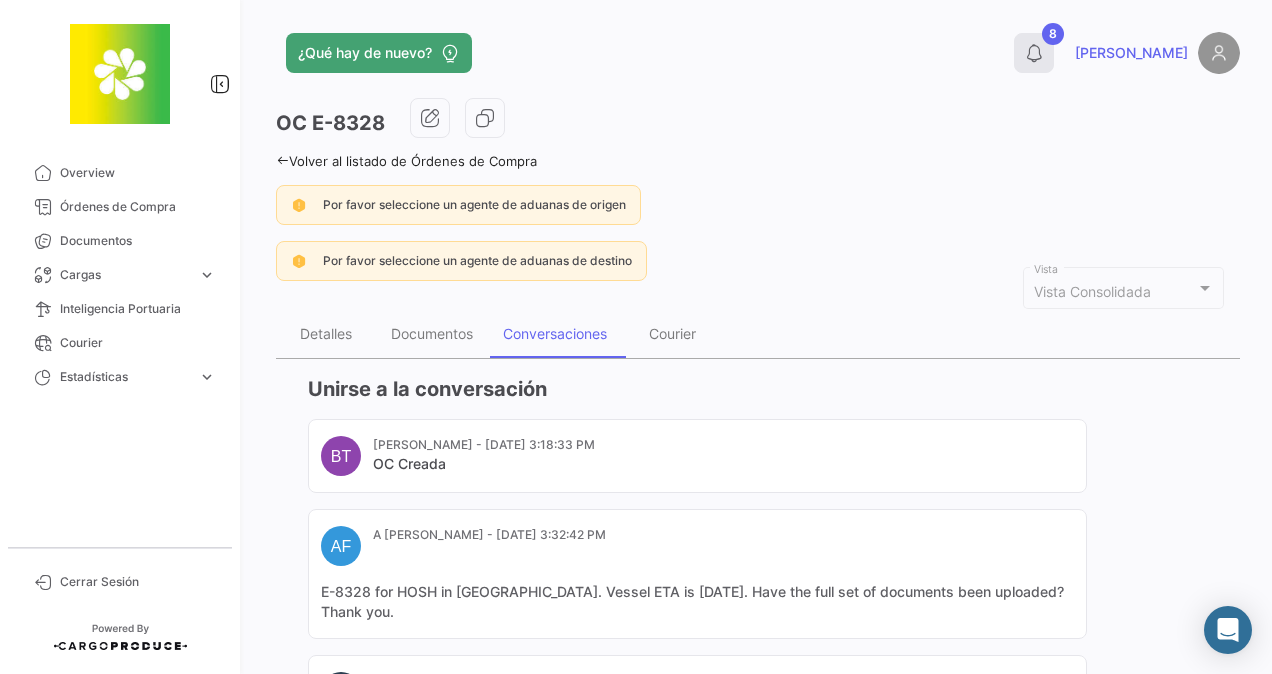 click 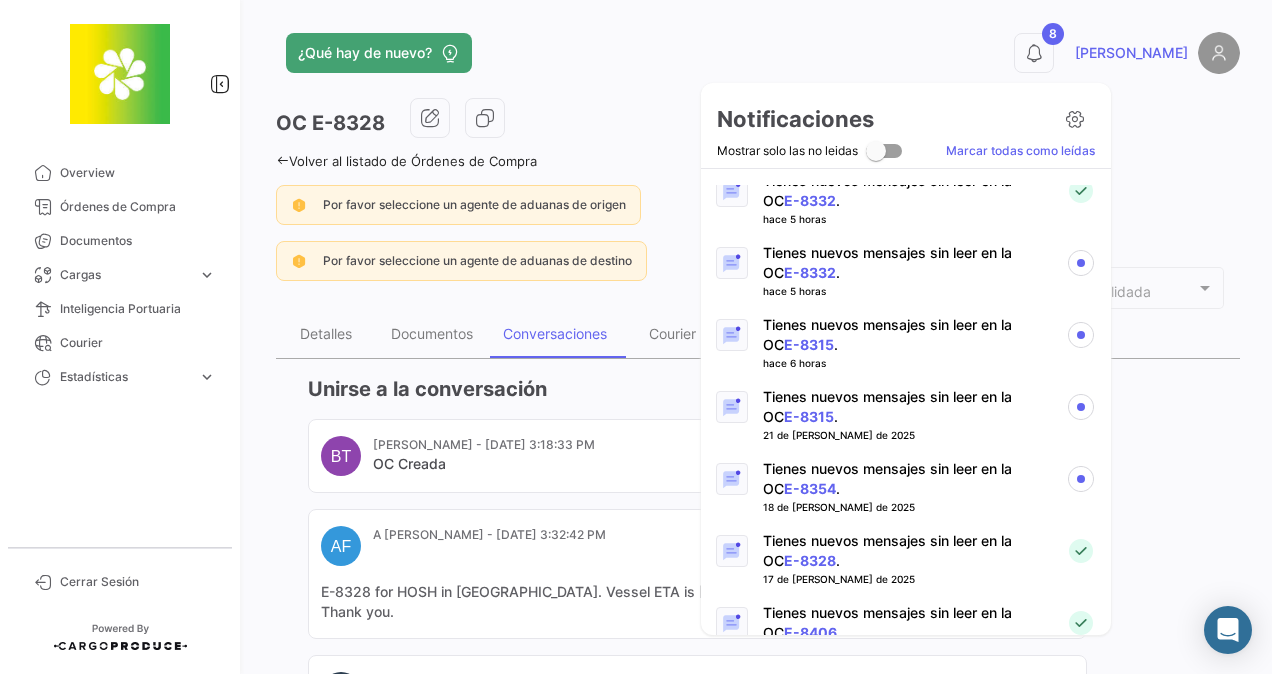 scroll, scrollTop: 102, scrollLeft: 0, axis: vertical 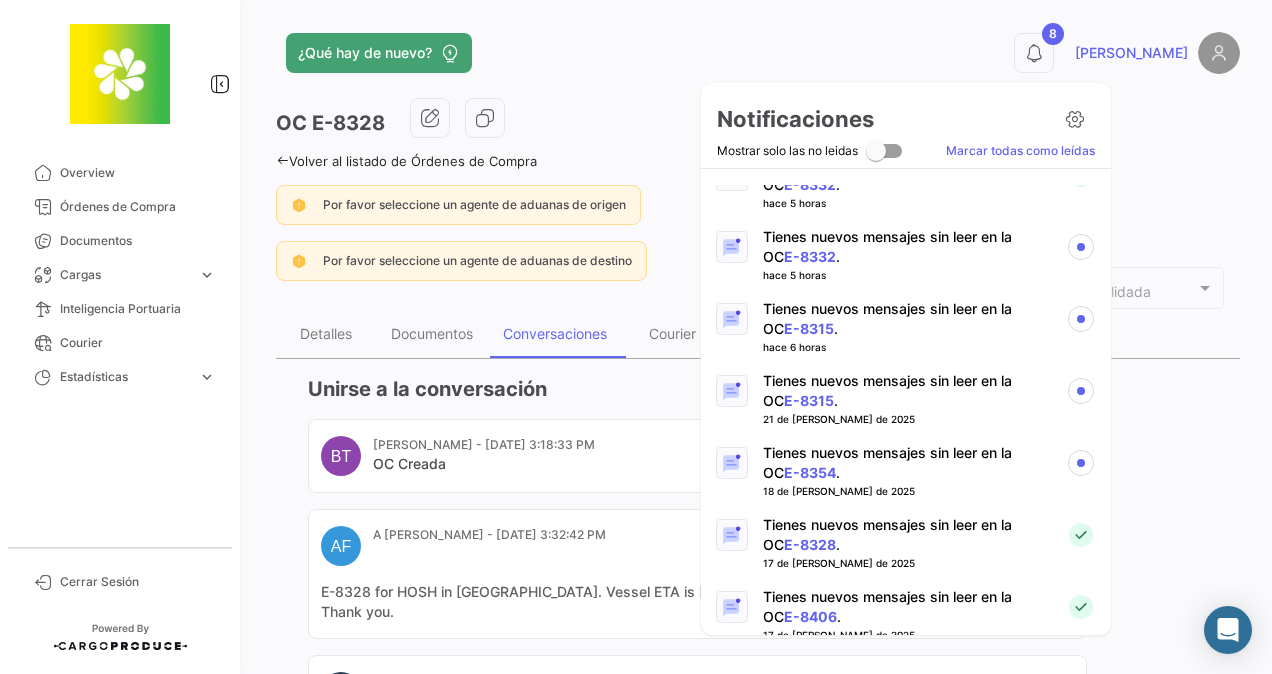 click on "Tienes nuevos mensajes sin leer en la OC    E-8354   ." at bounding box center [906, 463] 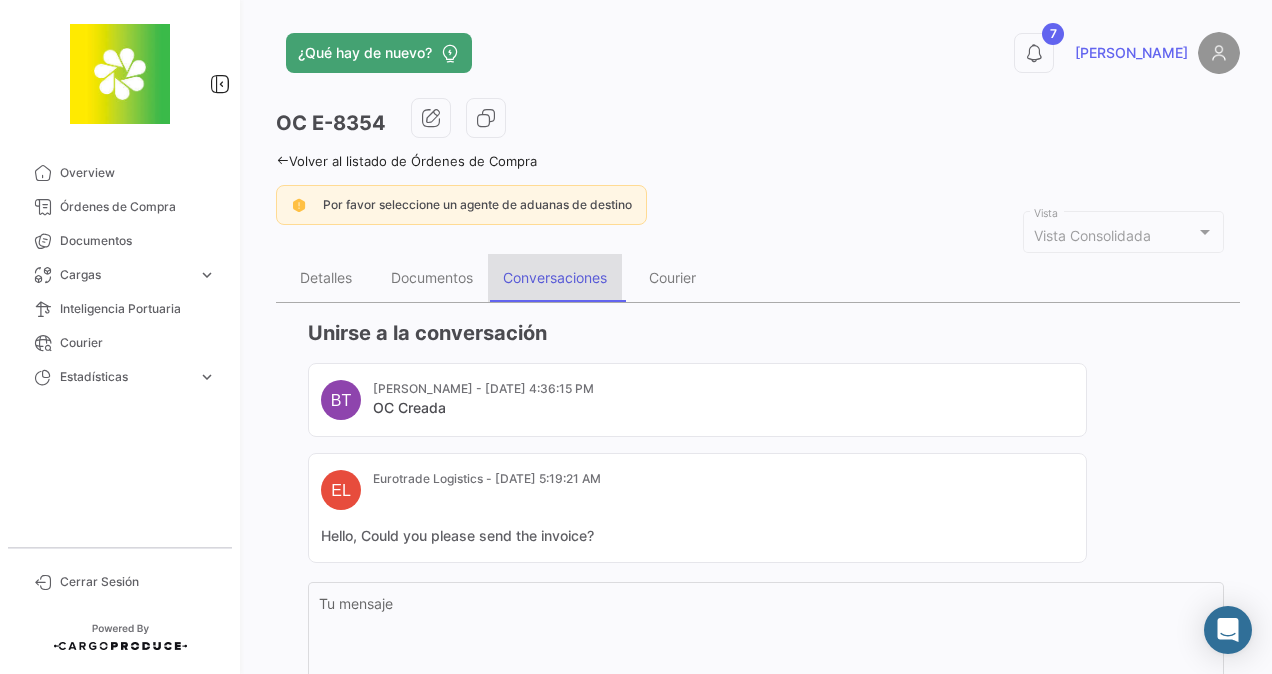 click on "Conversaciones" at bounding box center (555, 277) 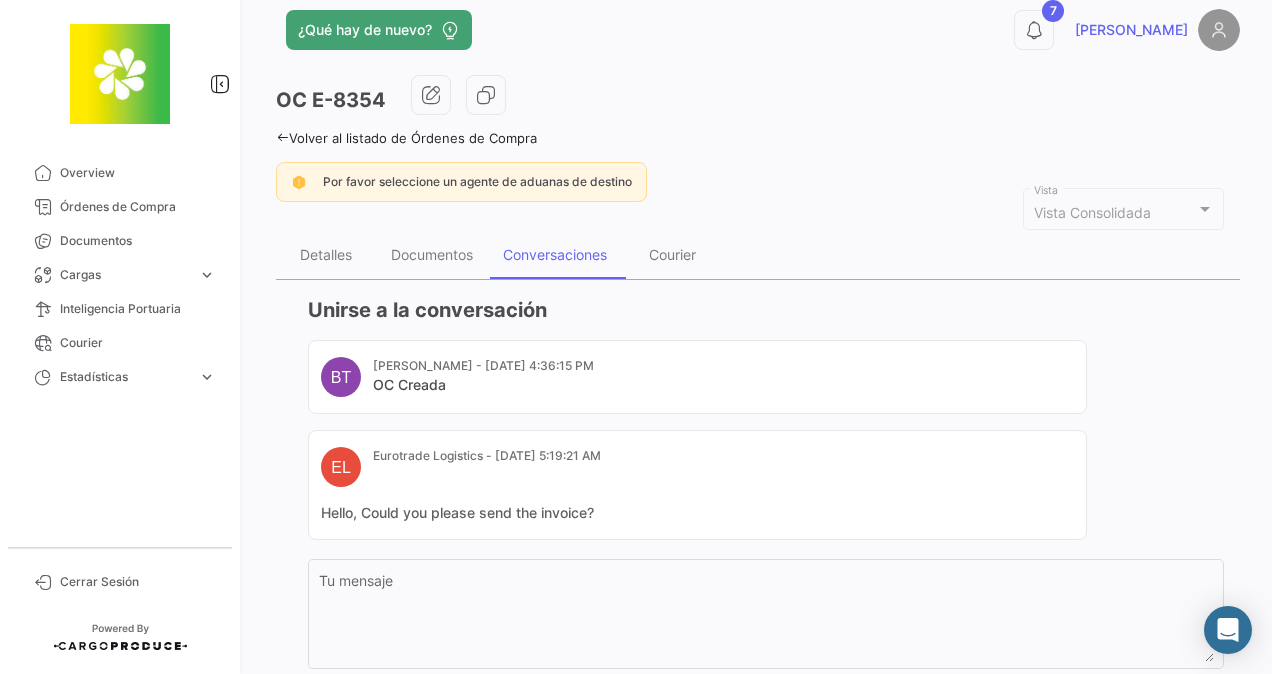 scroll, scrollTop: 22, scrollLeft: 0, axis: vertical 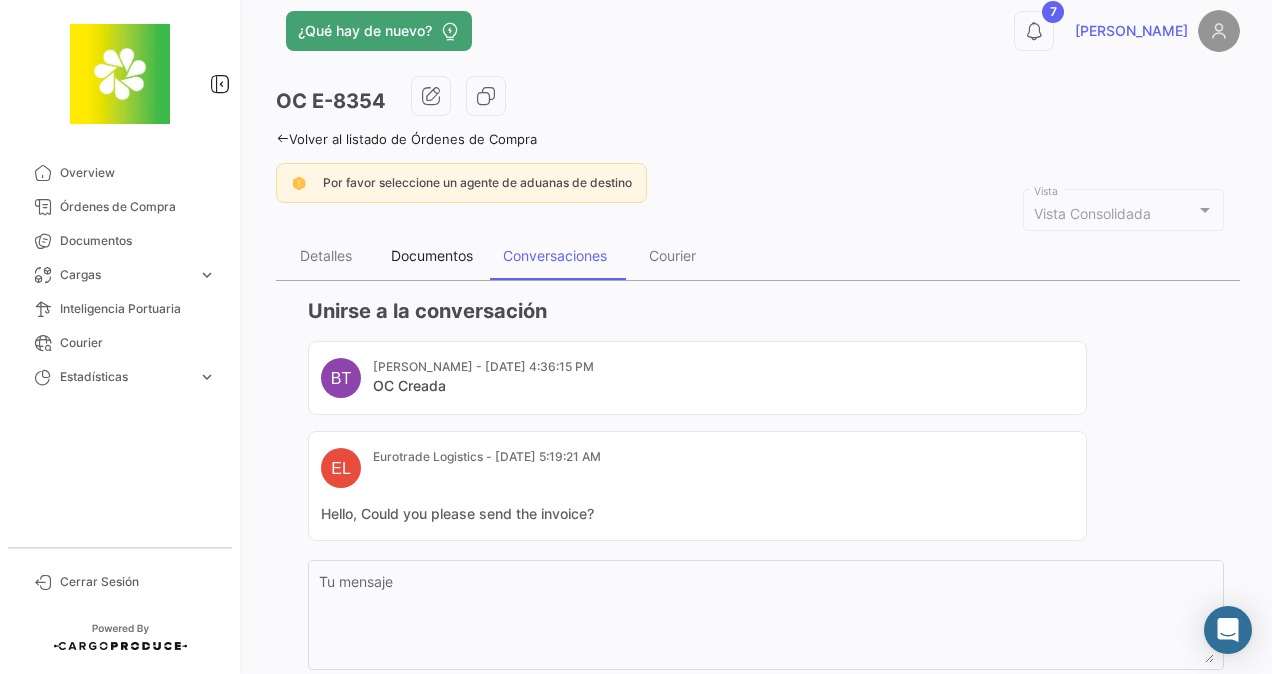 click on "Documentos" at bounding box center (432, 255) 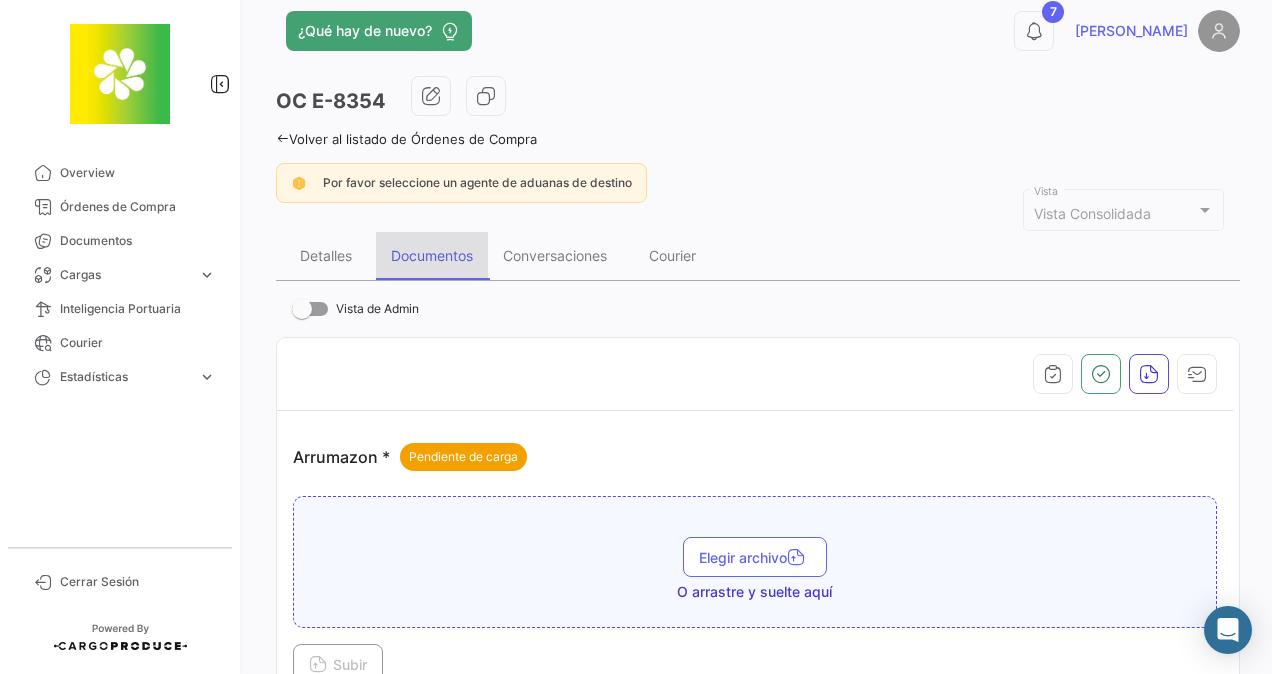 scroll, scrollTop: 0, scrollLeft: 0, axis: both 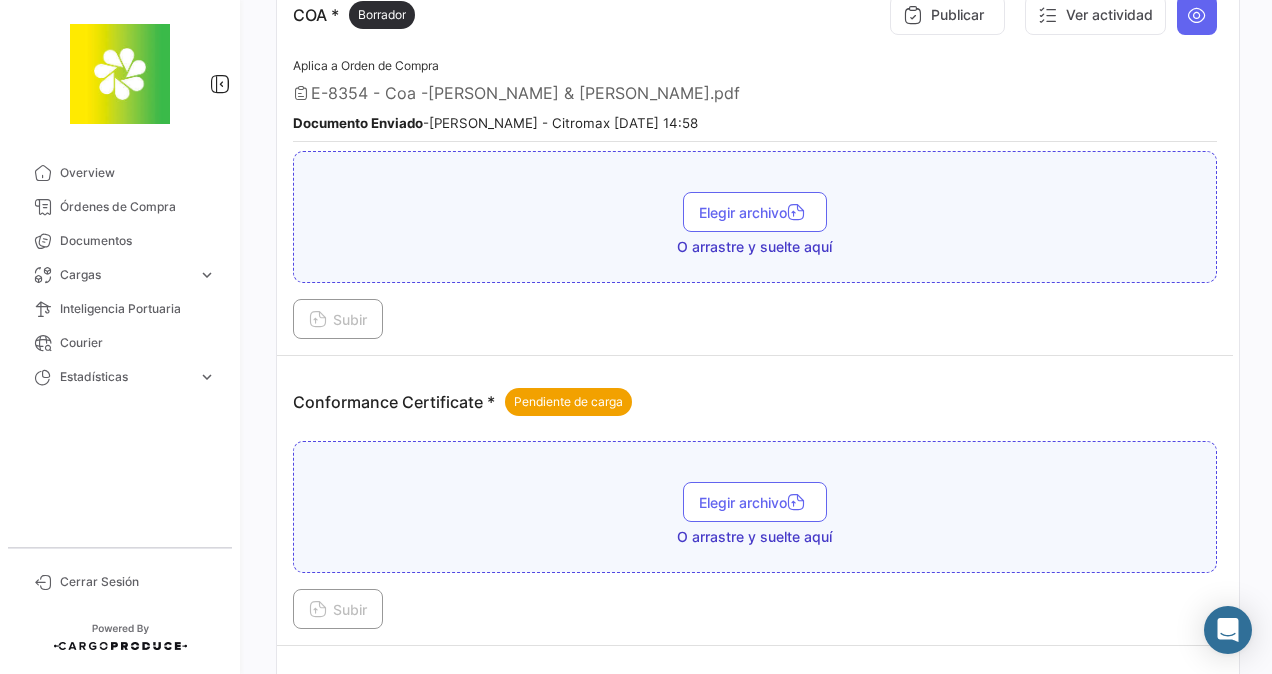 click on "¿Qué hay de nuevo?  7  [PERSON_NAME]
OC
E-8354  Volver al listado de Órdenes de Compra  Por favor seleccione un agente de aduanas de destino Vista Consolidada Vista Detalles Documentos Conversaciones Courier   Vista de Admin   Arrumazon *   Pendiente de carga      Elegir archivo  O arrastre y suelte aquí  Subir   BL *   Borrador   Publicar   Ver actividad   Aplica a Orden de Compra   E-8354 -  DRAFT LAT6525 FINAL.pdf  Documento Enviado  -   [PERSON_NAME]  - Citromax [DATE] 14:58      Elegir archivo  O arrastre y suelte aquí  Subir   Certificado de Fumigacion *   Pendiente de carga      Elegir archivo  O arrastre y suelte aquí  Subir   Certificado de Origen *   Borrador   Publicar   Ver actividad   Aplica a Orden de Compra   E-8354 -  C.O..pdf  Documento Enviado  -   [PERSON_NAME]  - Citromax [DATE] 14:58      Elegir archivo  O arrastre y suelte aquí  Subir   Certificado Organico *   Pendiente de carga      Elegir archivo  O arrastre y suelte aquí  Subir   COA *" 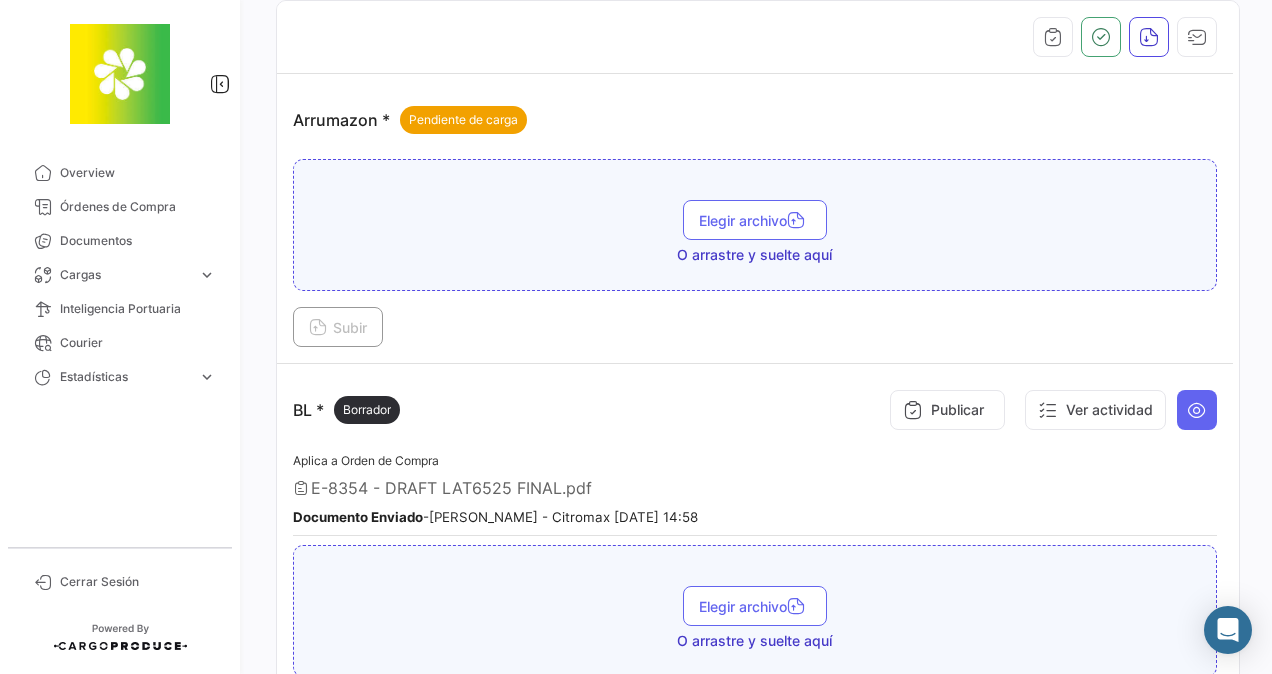 scroll, scrollTop: 0, scrollLeft: 0, axis: both 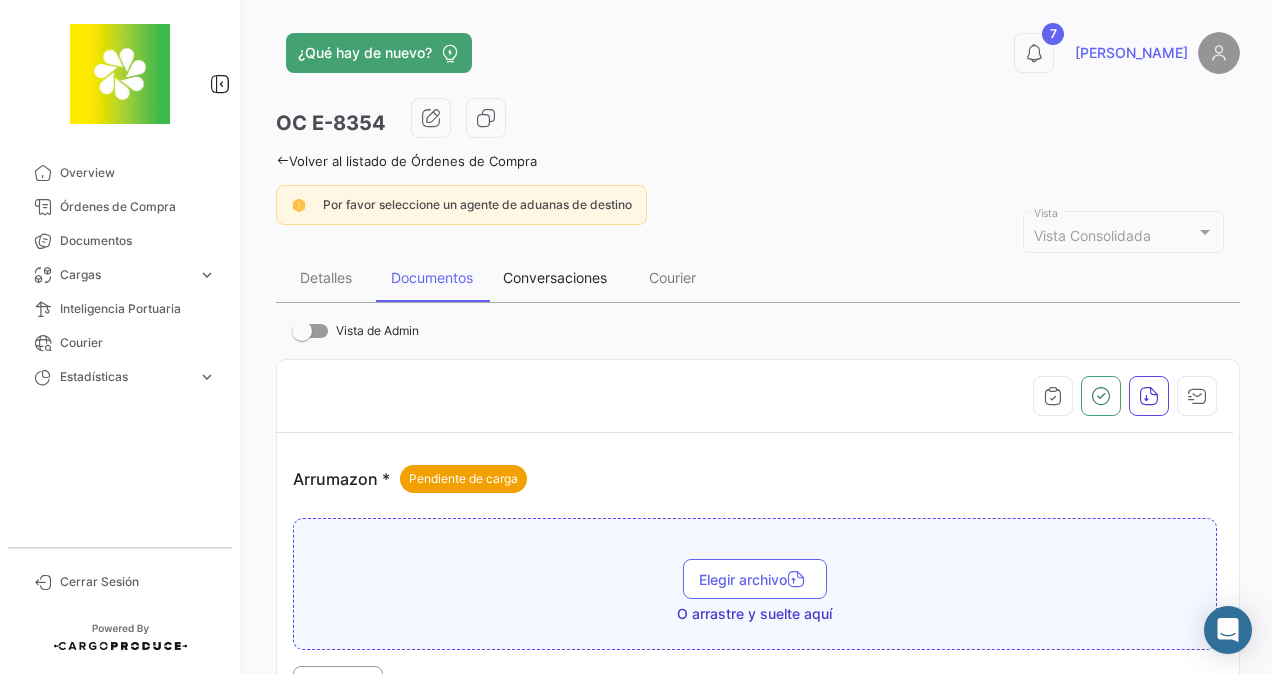 click on "Conversaciones" at bounding box center (555, 277) 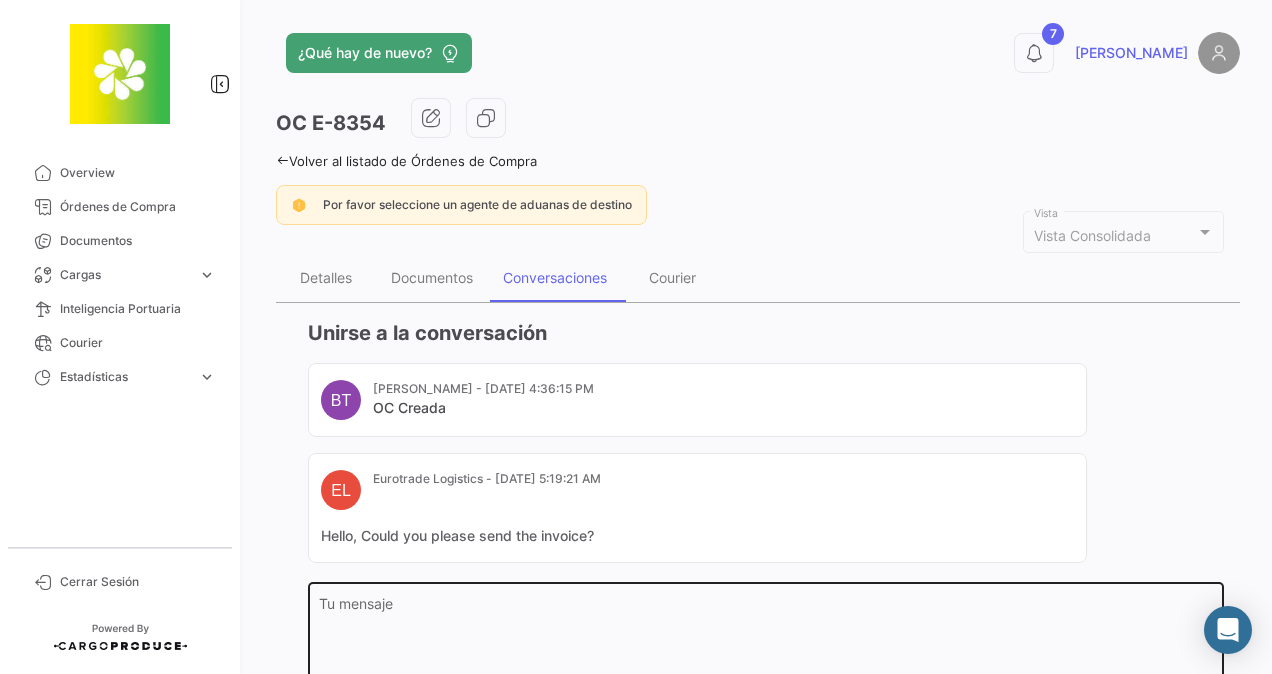 click on "Tu mensaje" at bounding box center (766, 641) 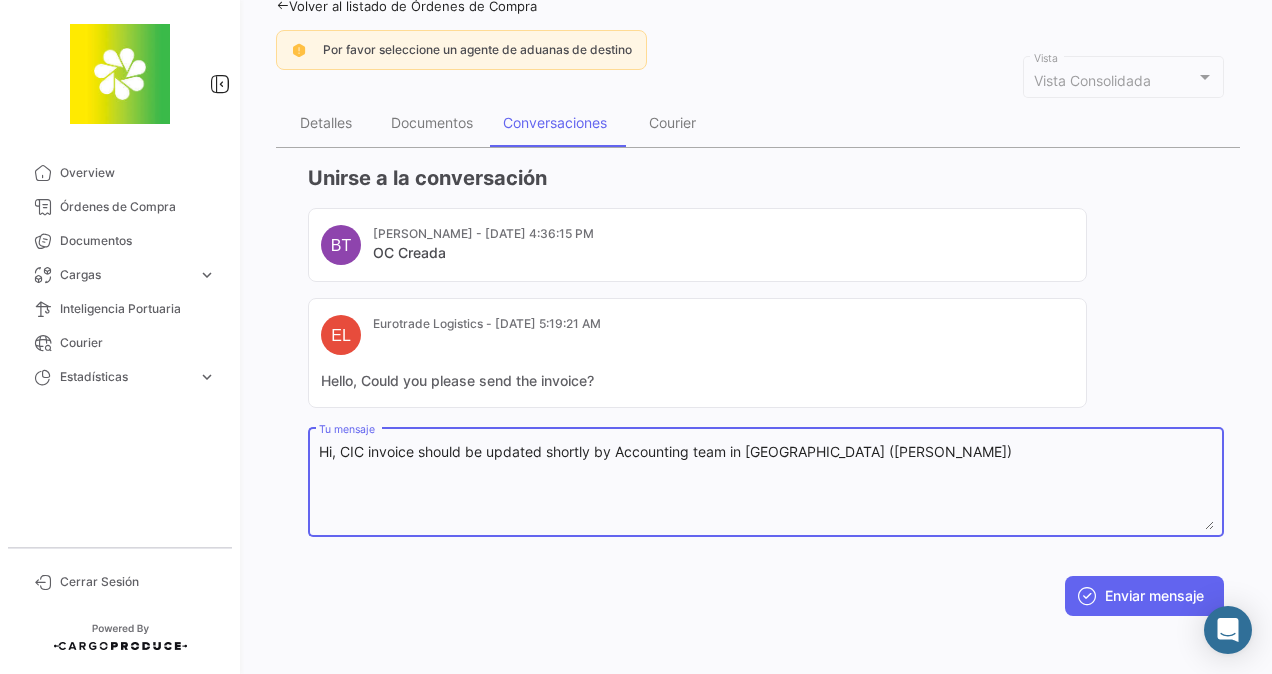 scroll, scrollTop: 157, scrollLeft: 0, axis: vertical 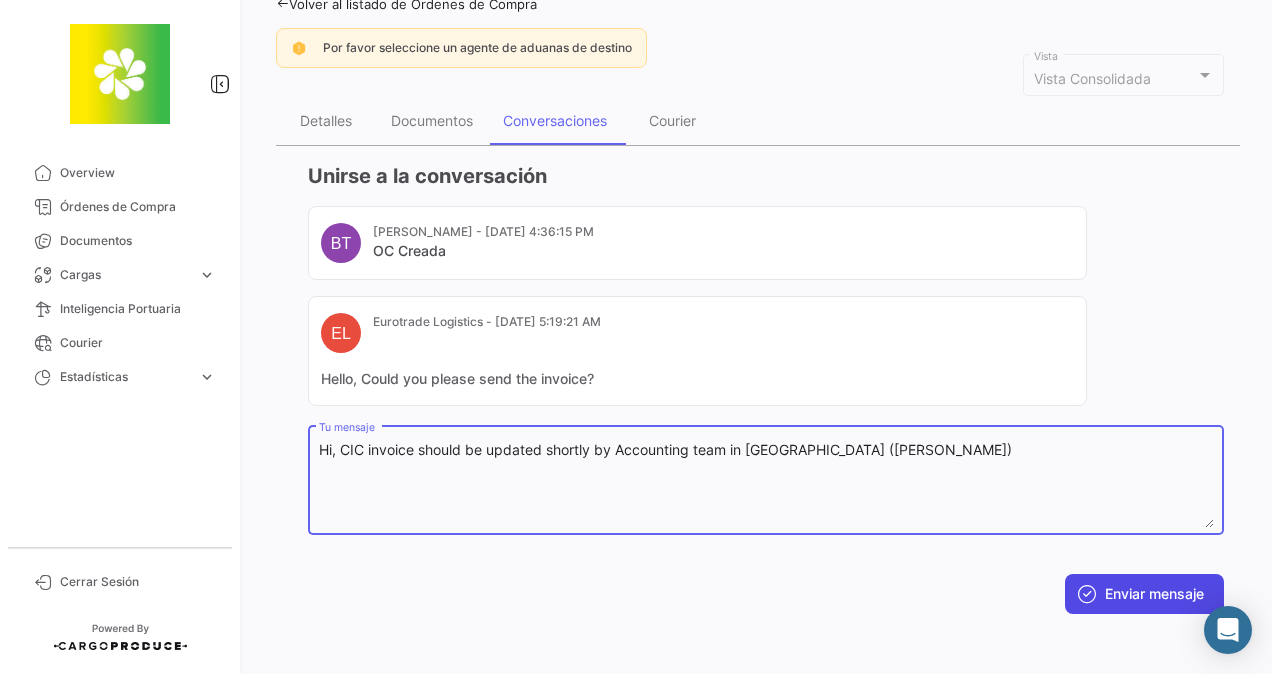type on "Hi, CIC invoice should be updated shortly by Accounting team in [GEOGRAPHIC_DATA] ([PERSON_NAME])" 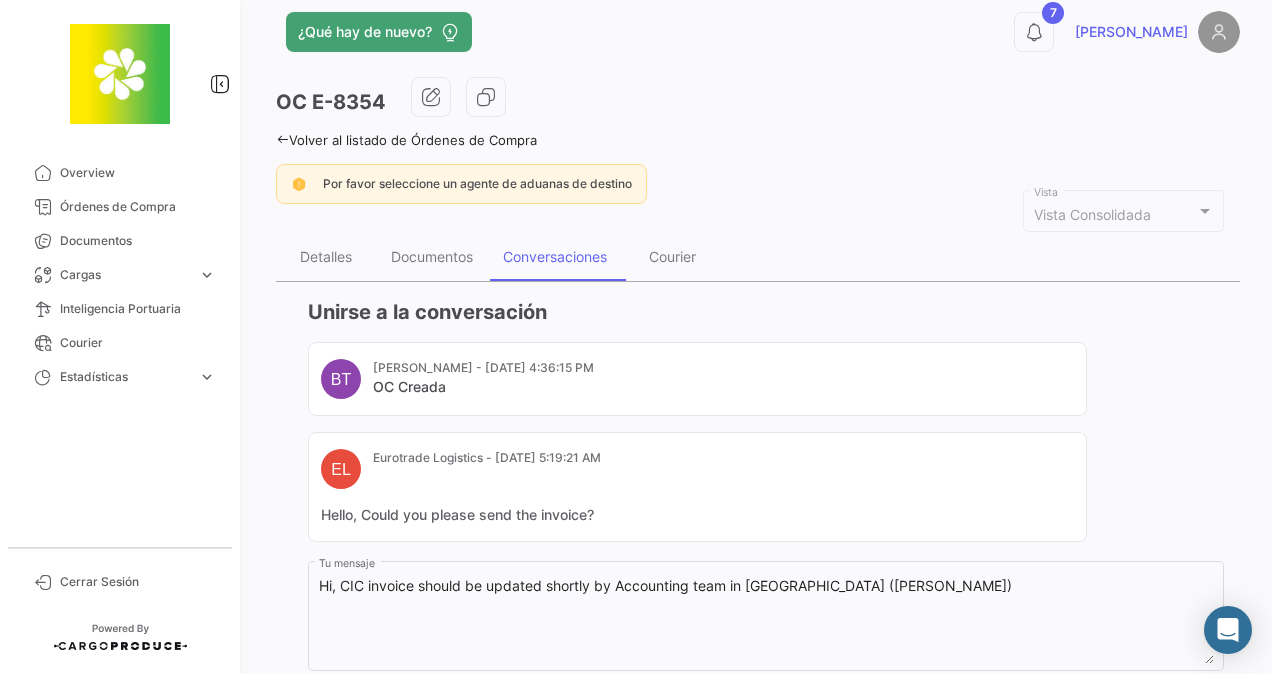 scroll, scrollTop: 20, scrollLeft: 0, axis: vertical 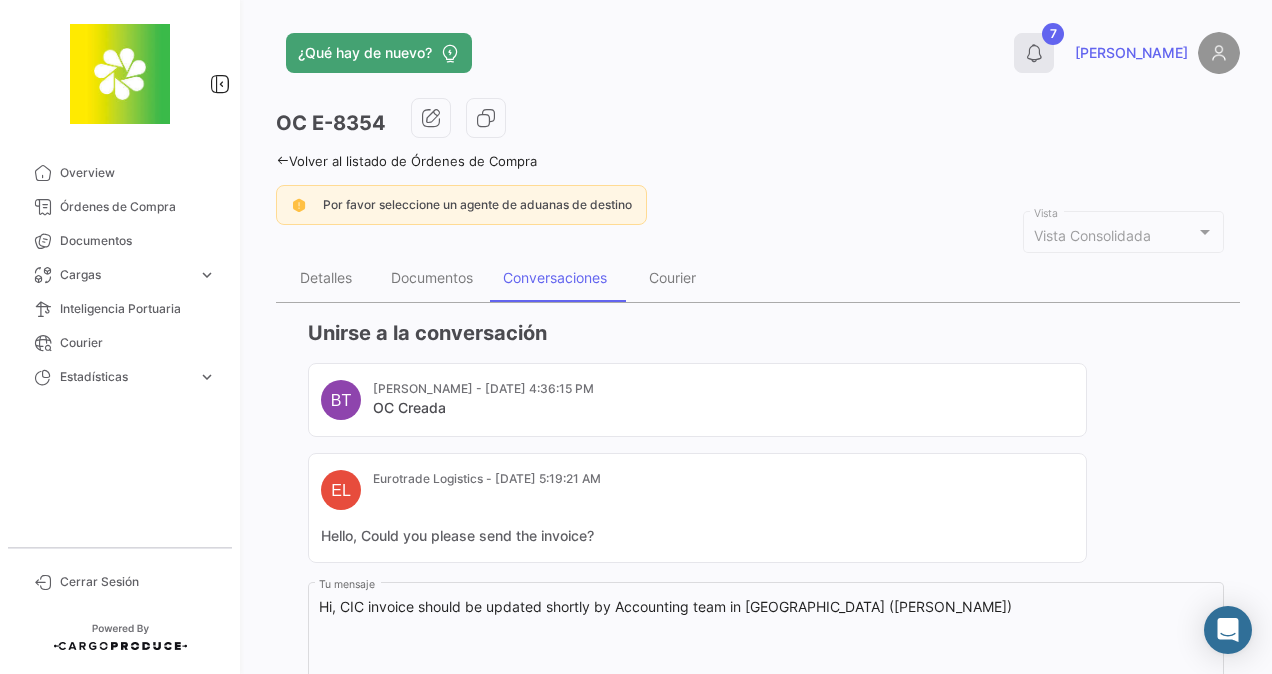 click 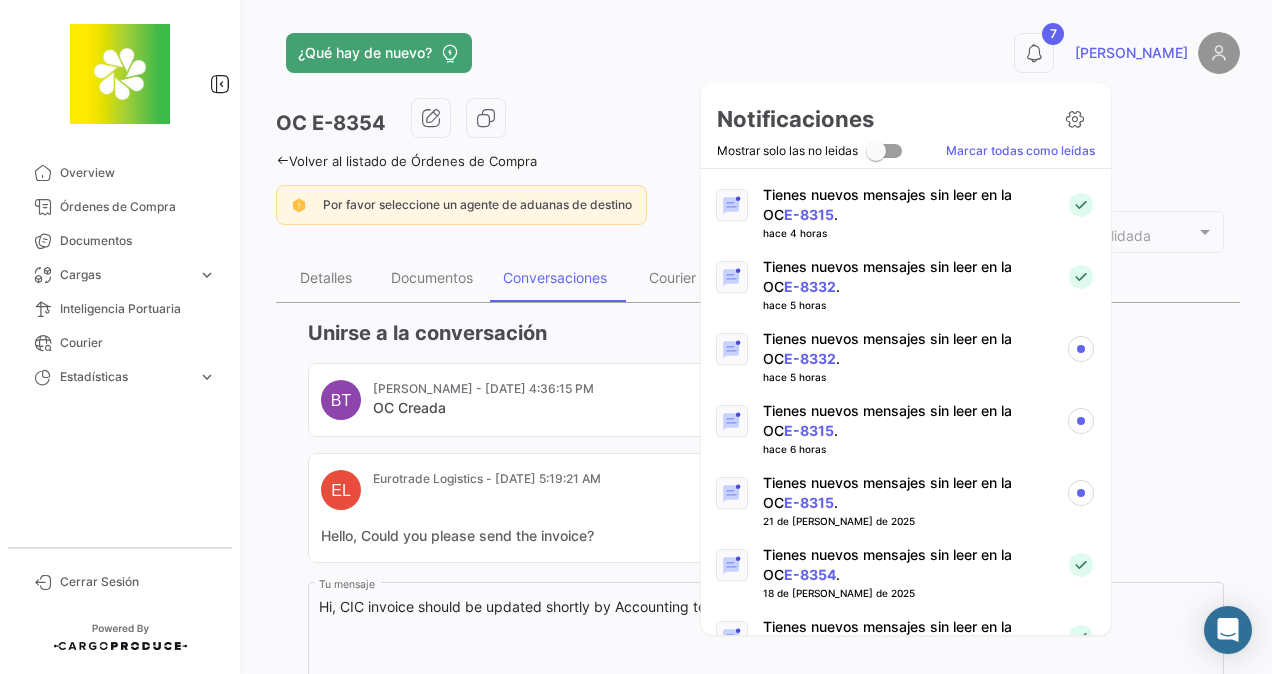 click on "Tienes nuevos mensajes sin leer en la OC    E-8332   ." at bounding box center [906, 349] 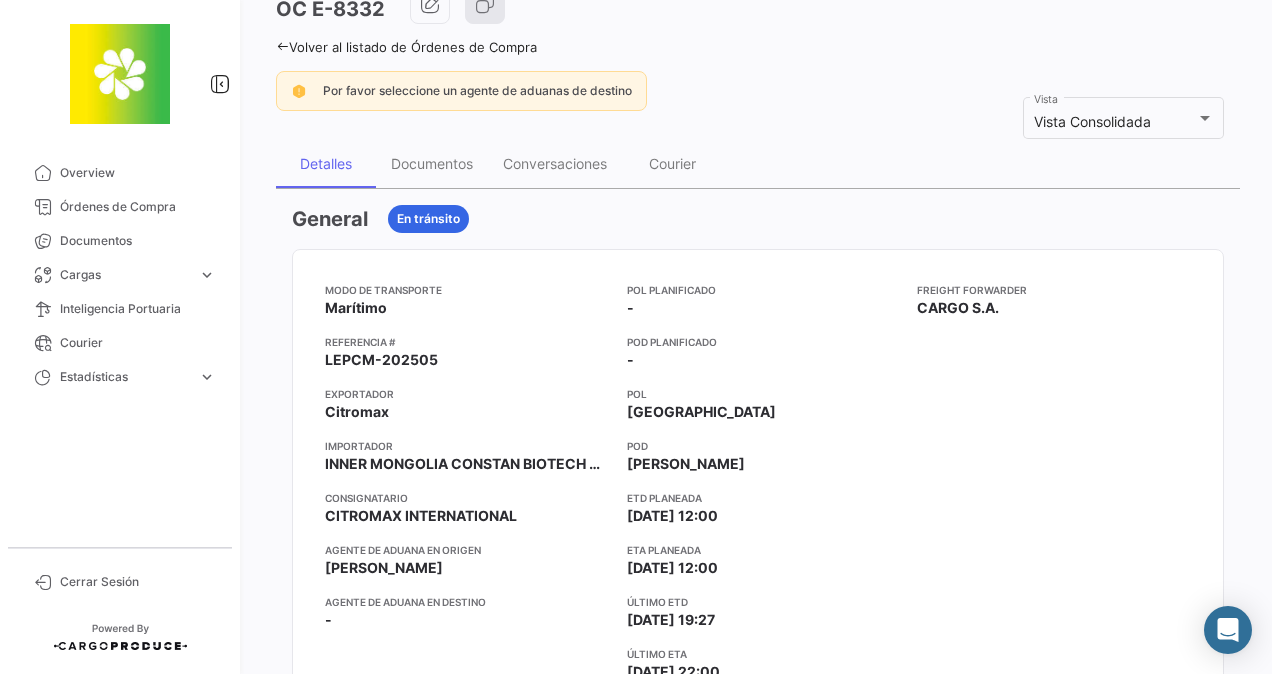 scroll, scrollTop: 18, scrollLeft: 0, axis: vertical 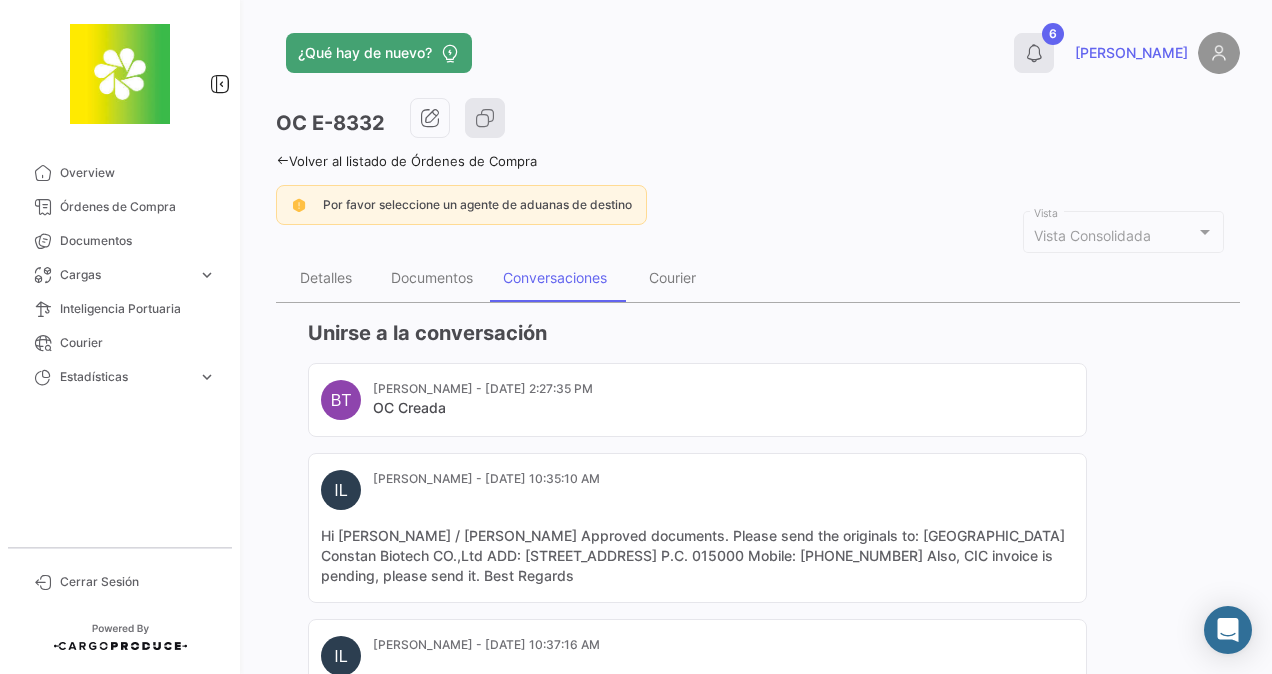 click on "6" 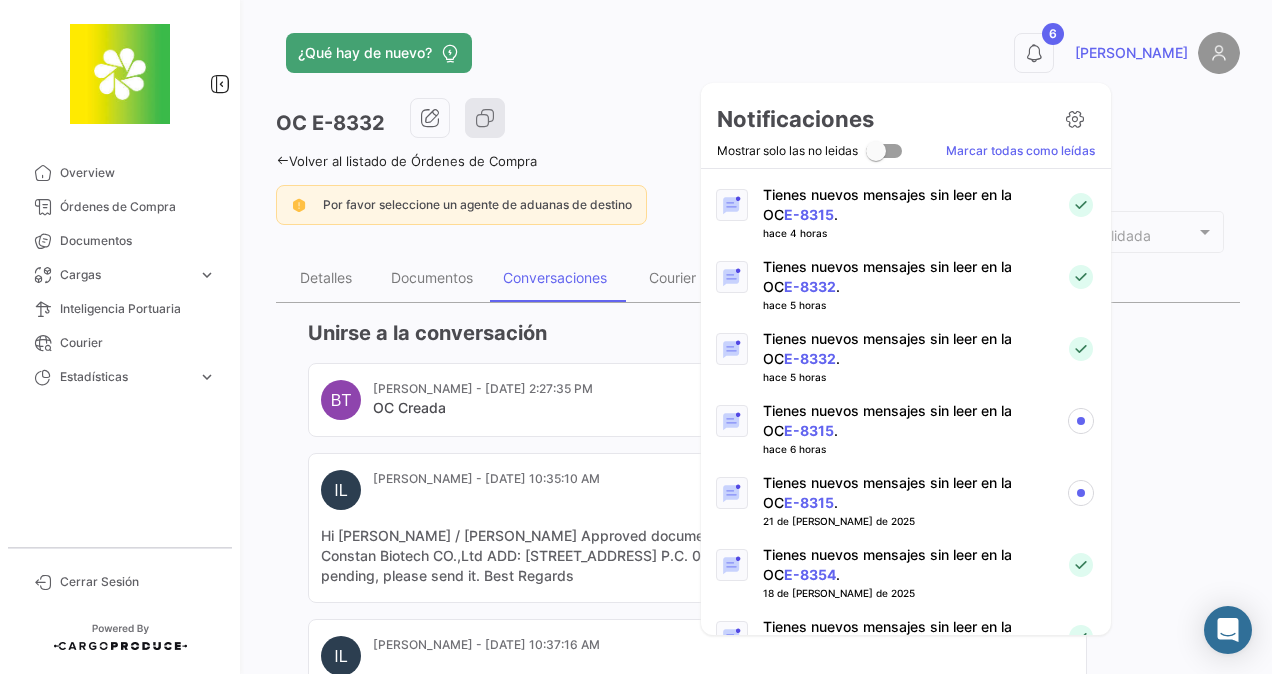 click on "Tienes nuevos mensajes sin leer en la OC    E-8315   ." at bounding box center (906, 421) 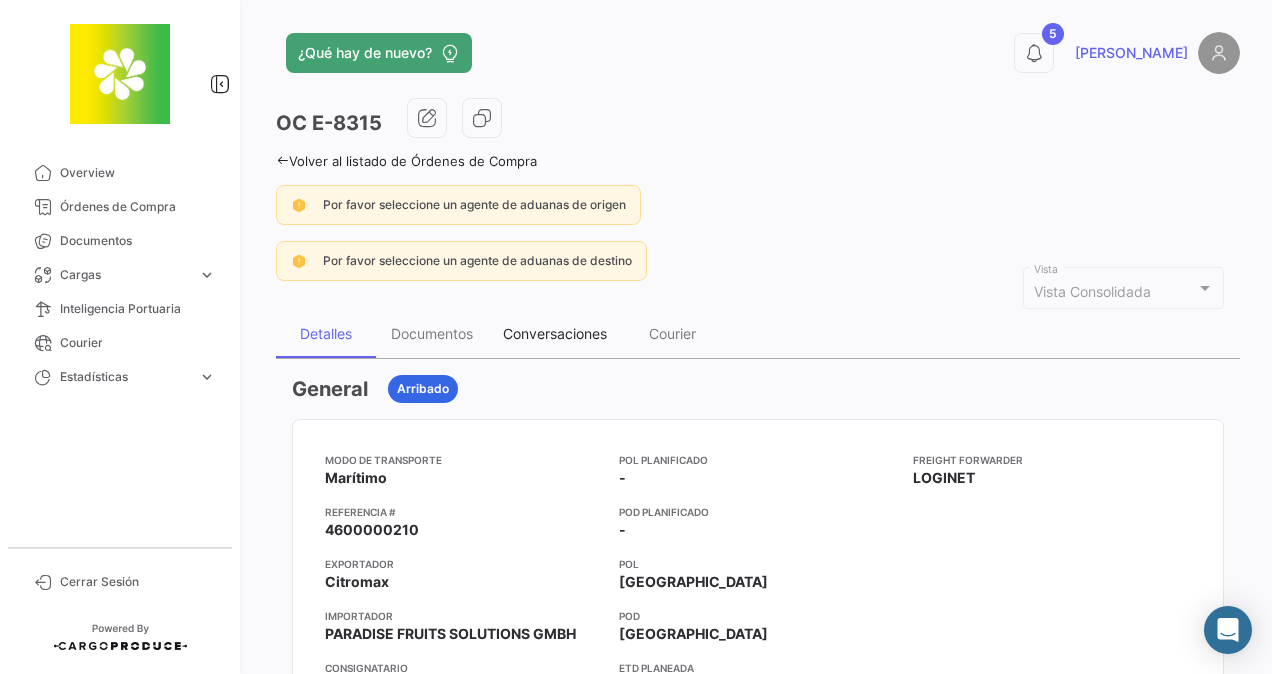 click on "Conversaciones" at bounding box center (555, 334) 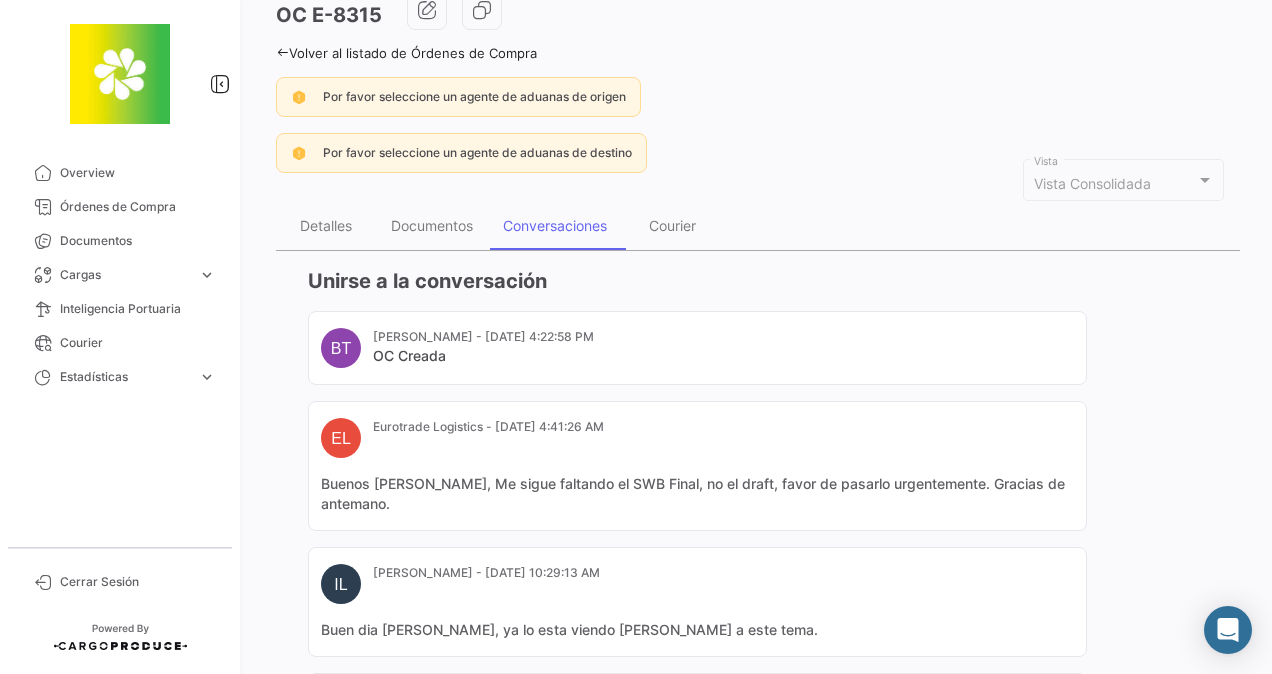 scroll, scrollTop: 0, scrollLeft: 0, axis: both 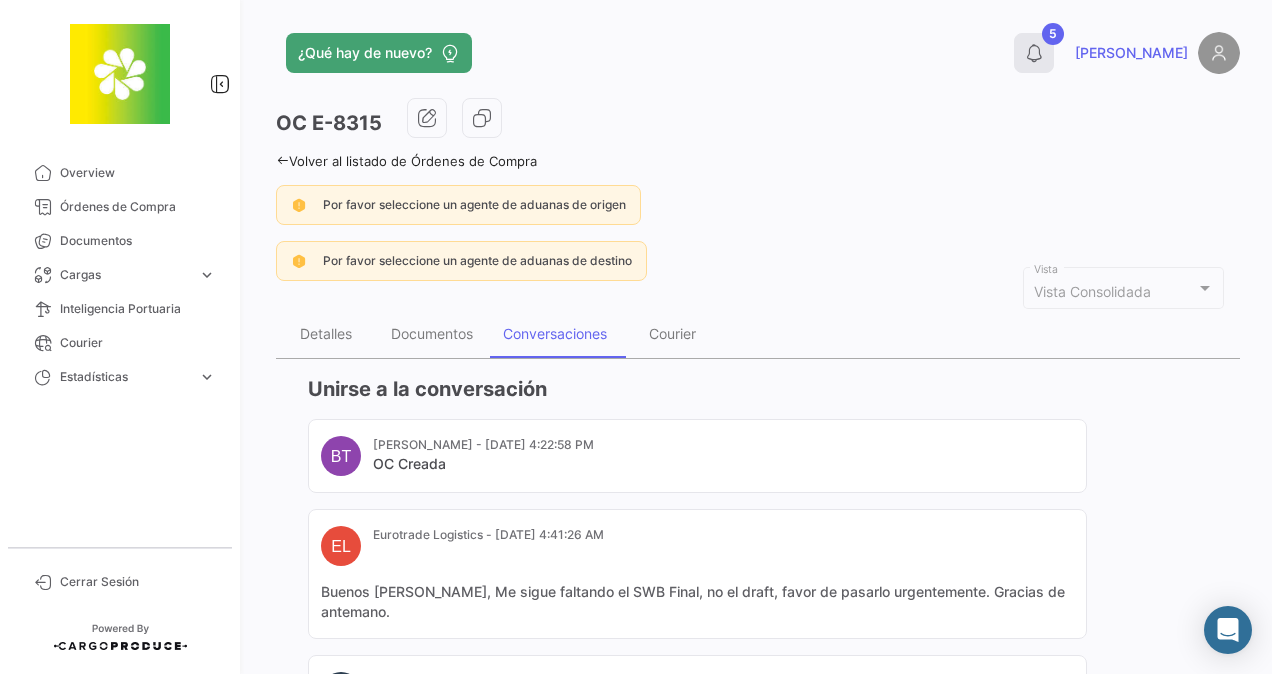 click on "5" 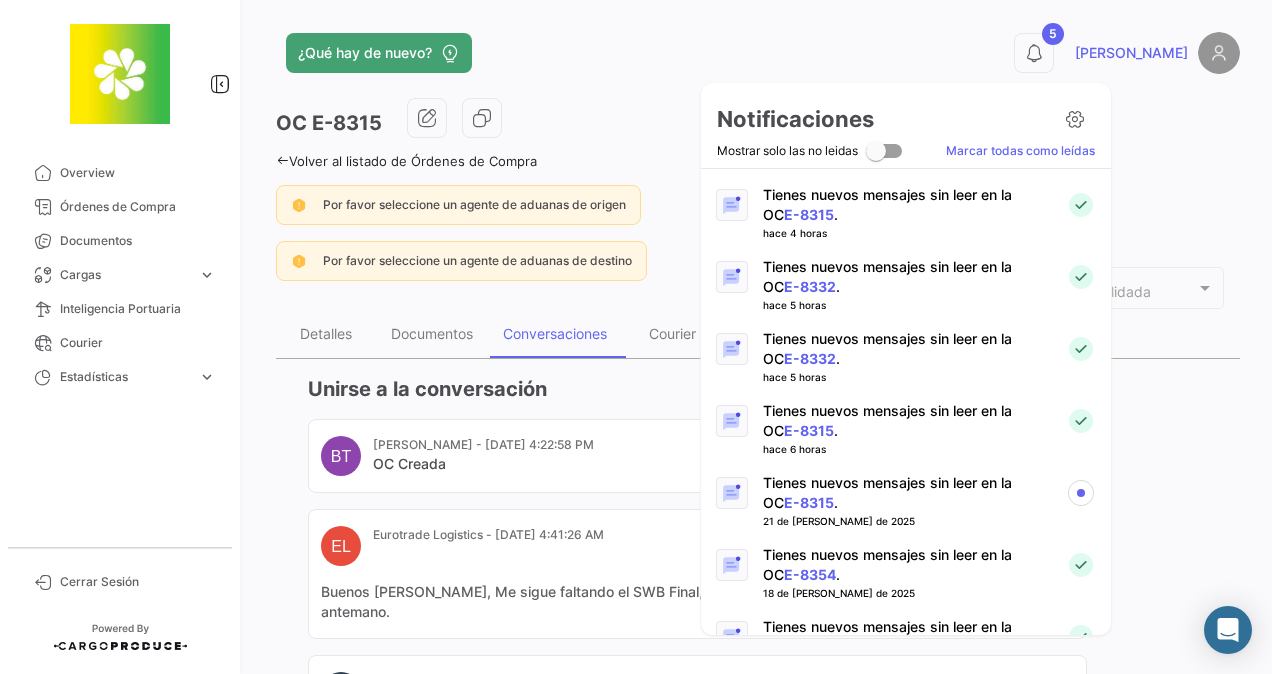 click on "Tienes nuevos mensajes sin leer en la OC    E-8315   ." at bounding box center [906, 493] 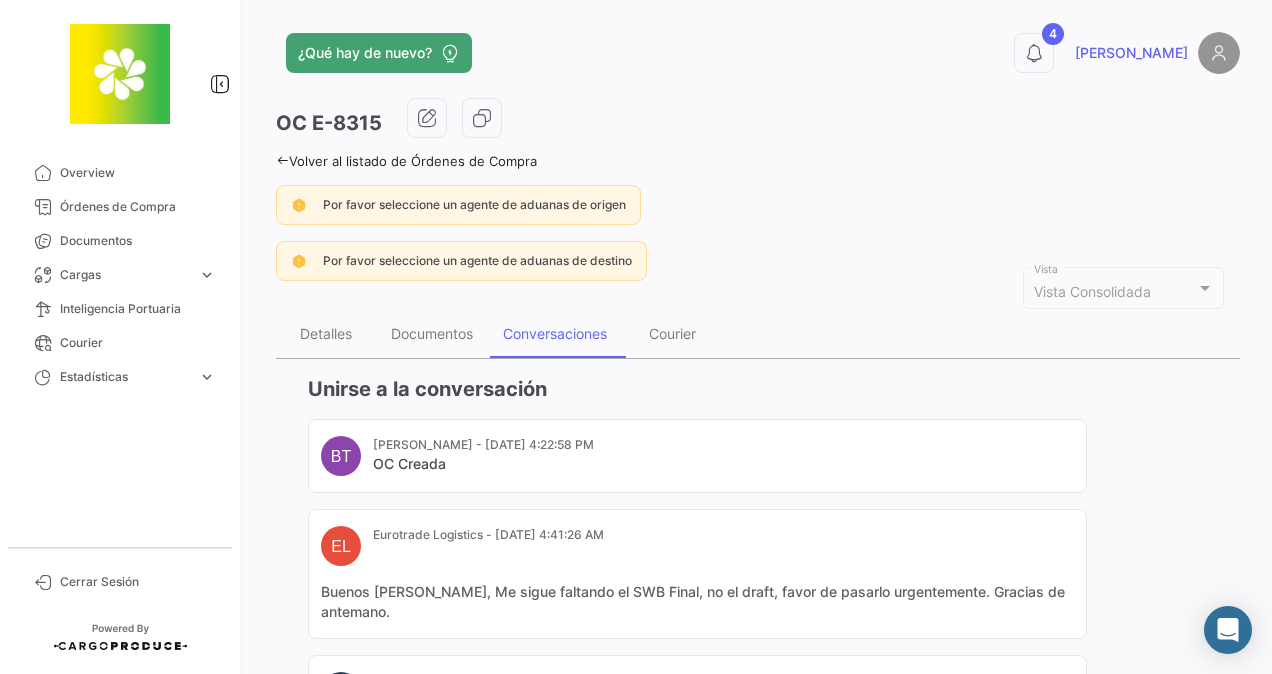 click on "¿Qué hay de nuevo?  4  [PERSON_NAME]" 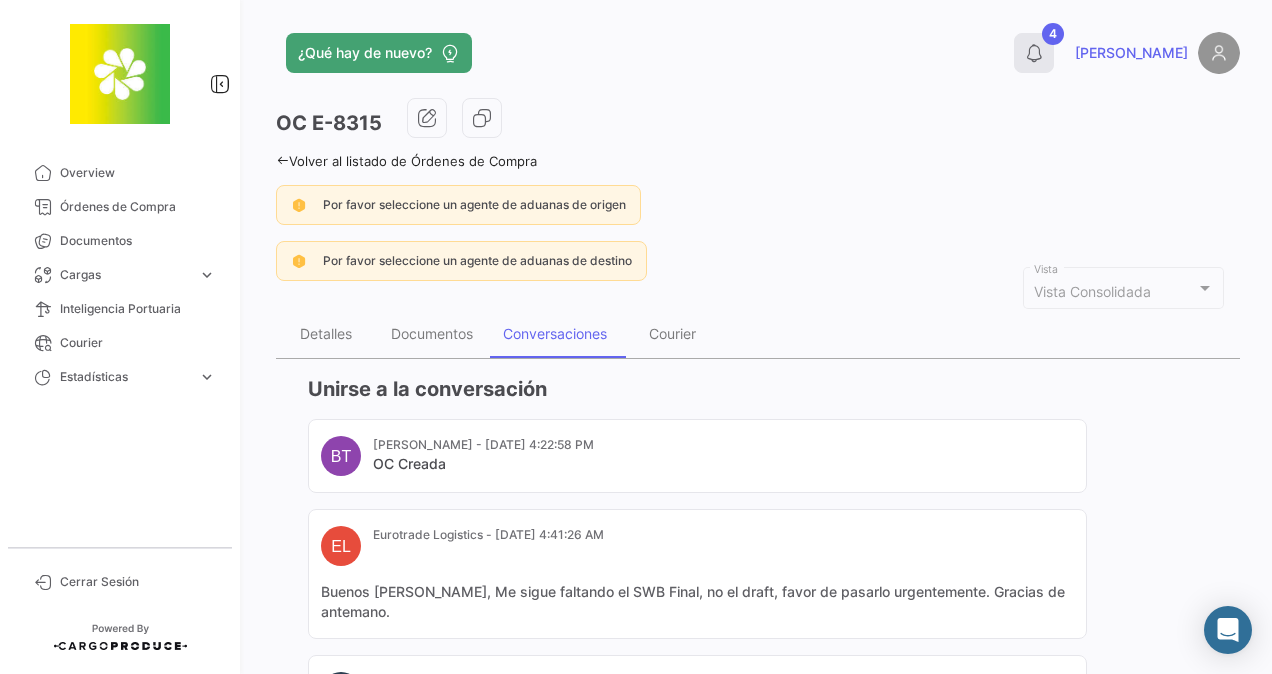 click on "4" 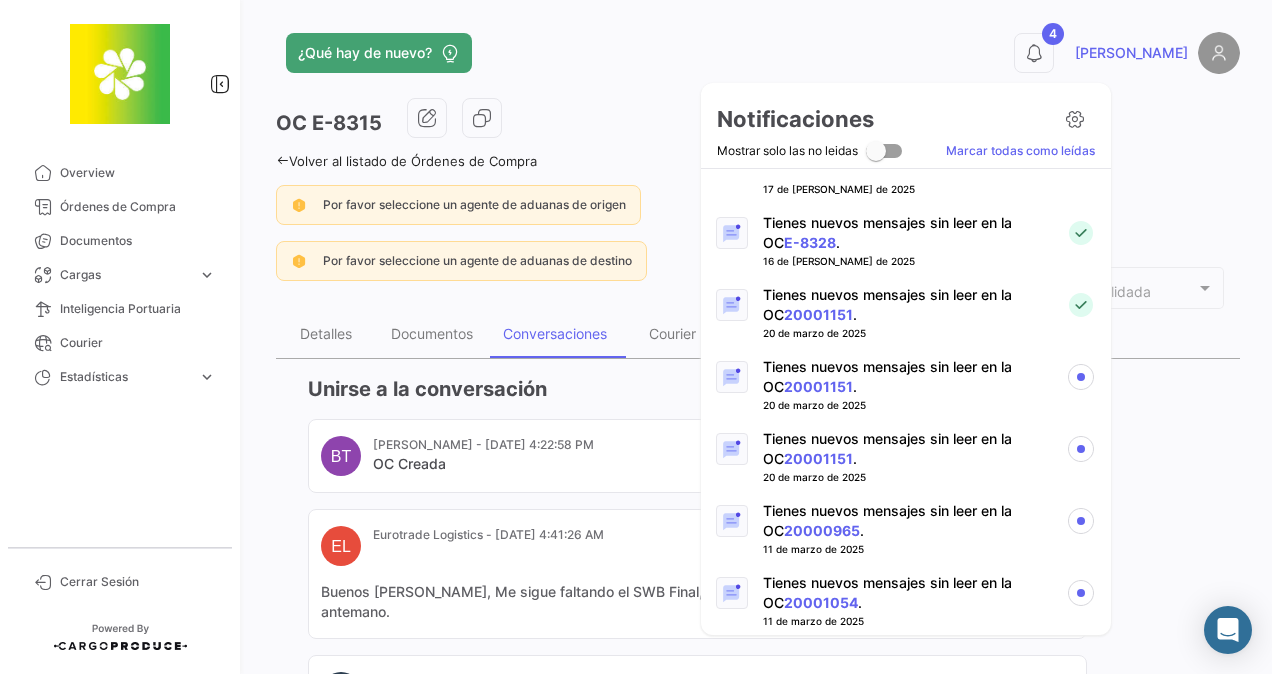scroll, scrollTop: 630, scrollLeft: 0, axis: vertical 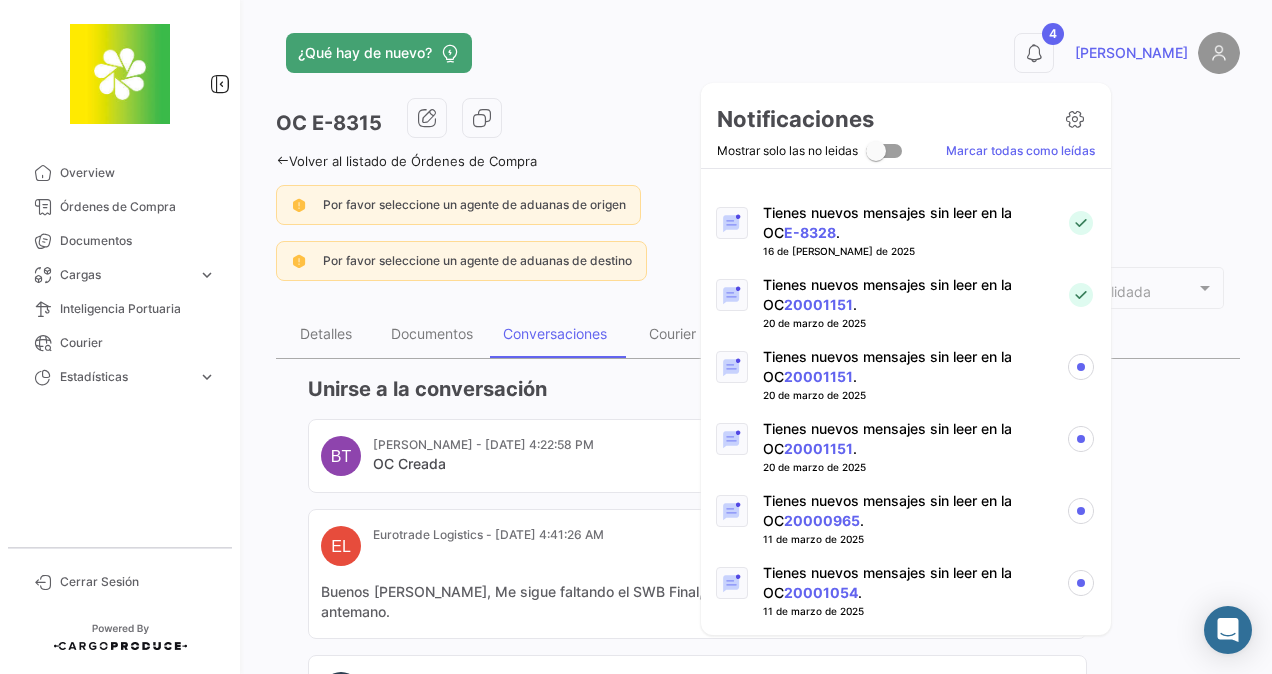 click on "Tienes nuevos mensajes sin leer en la OC    20001151   ." at bounding box center (906, 367) 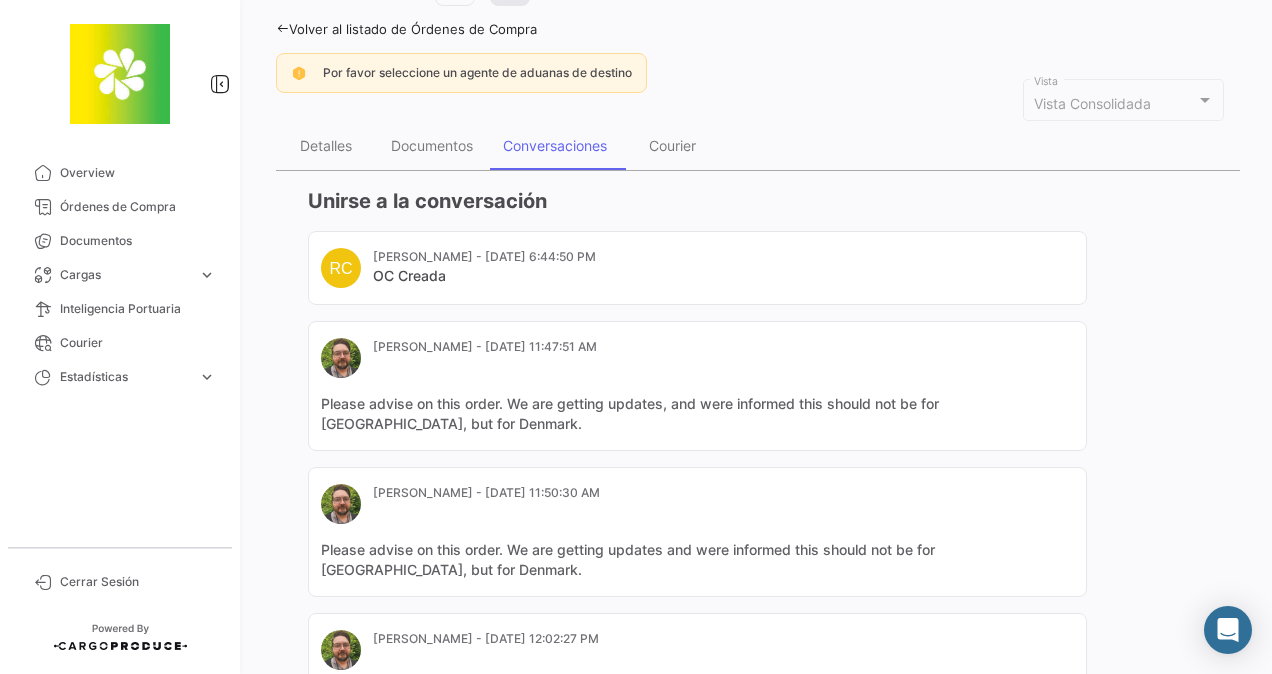 scroll, scrollTop: 104, scrollLeft: 0, axis: vertical 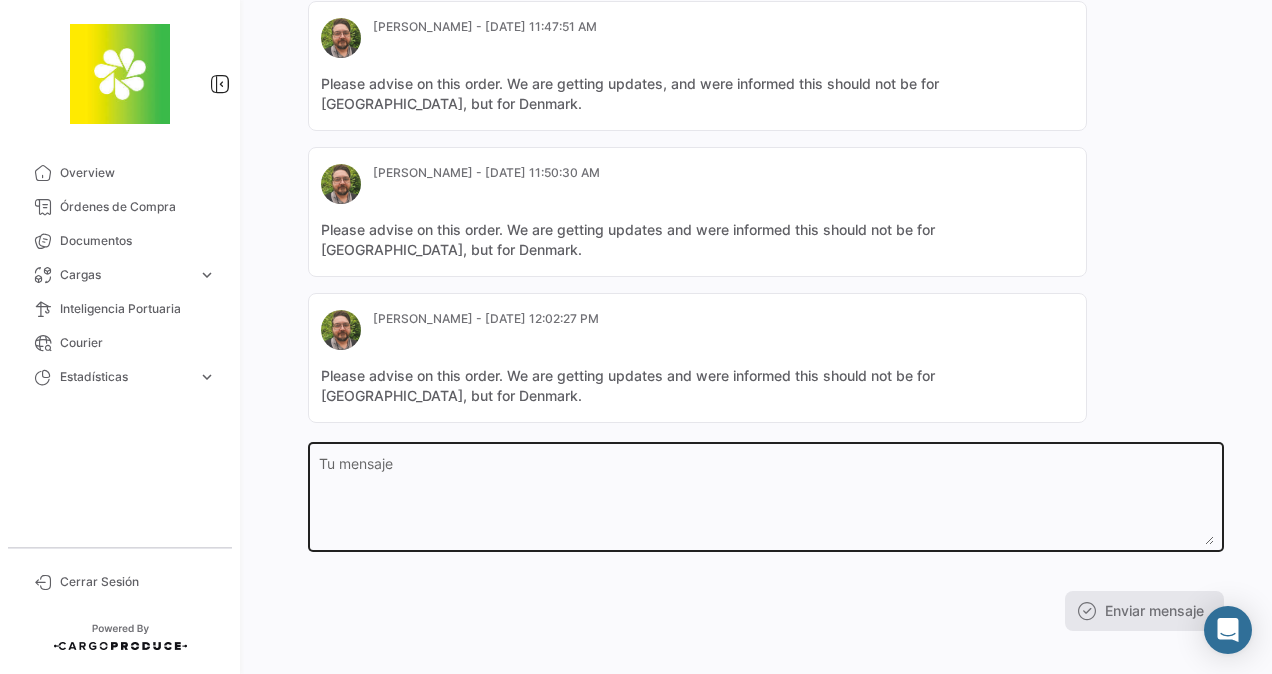 click on "Tu mensaje" at bounding box center (766, 495) 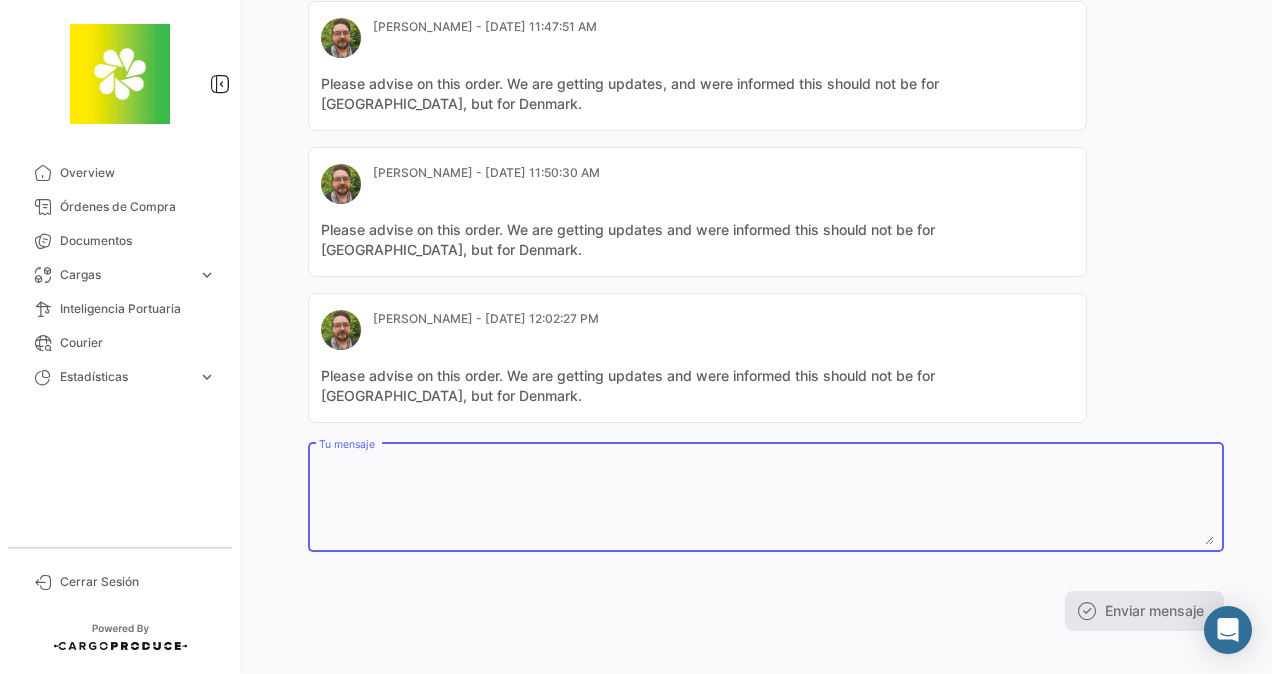 click on "Tu mensaje" at bounding box center [766, 501] 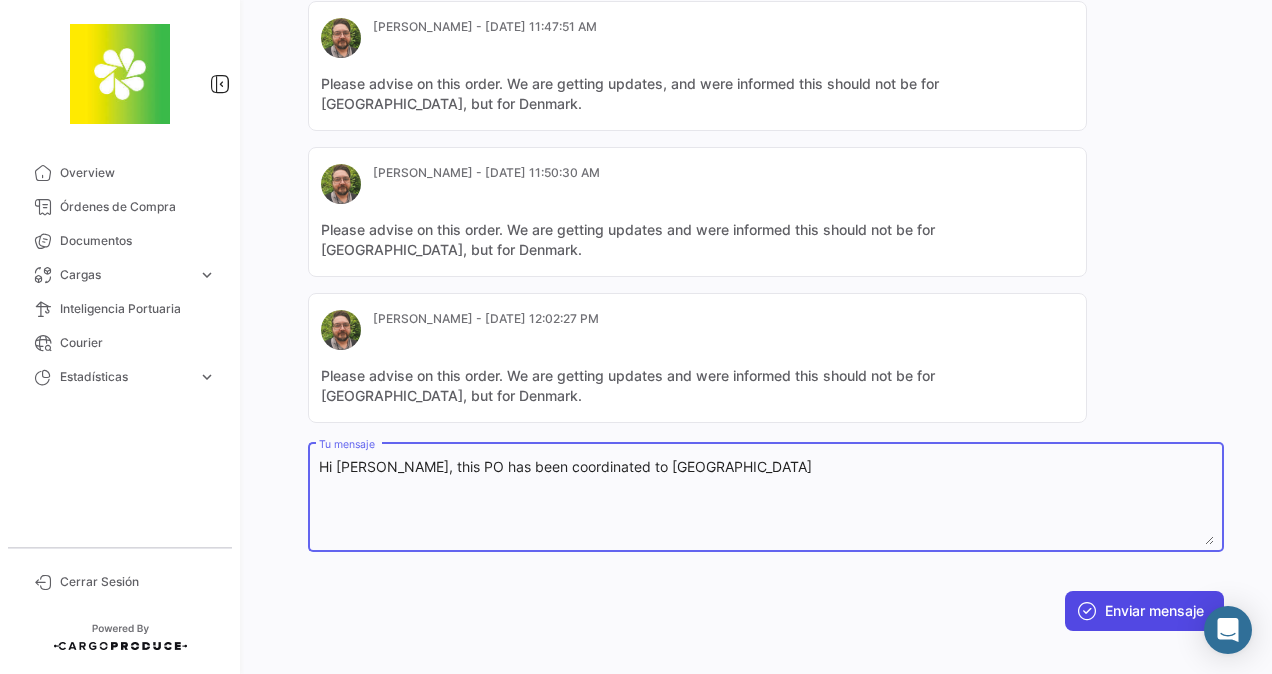 type on "Hi [PERSON_NAME], this PO has been coordinated to [GEOGRAPHIC_DATA]" 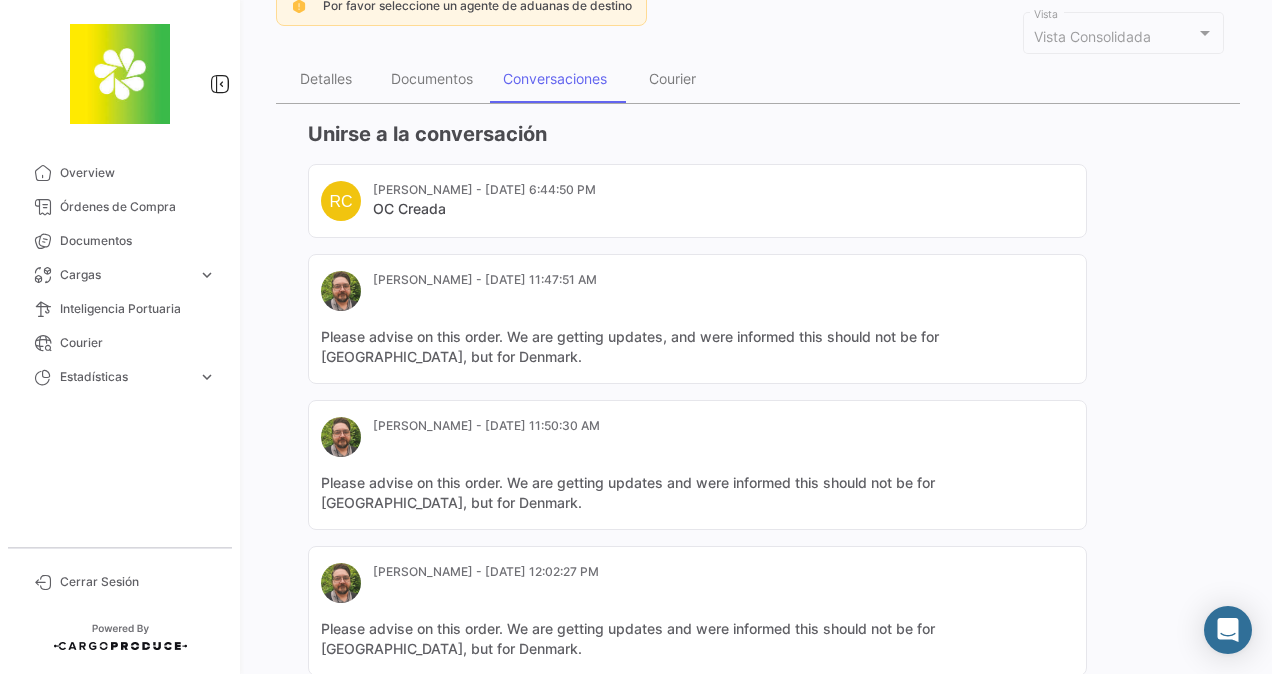 scroll, scrollTop: 61, scrollLeft: 0, axis: vertical 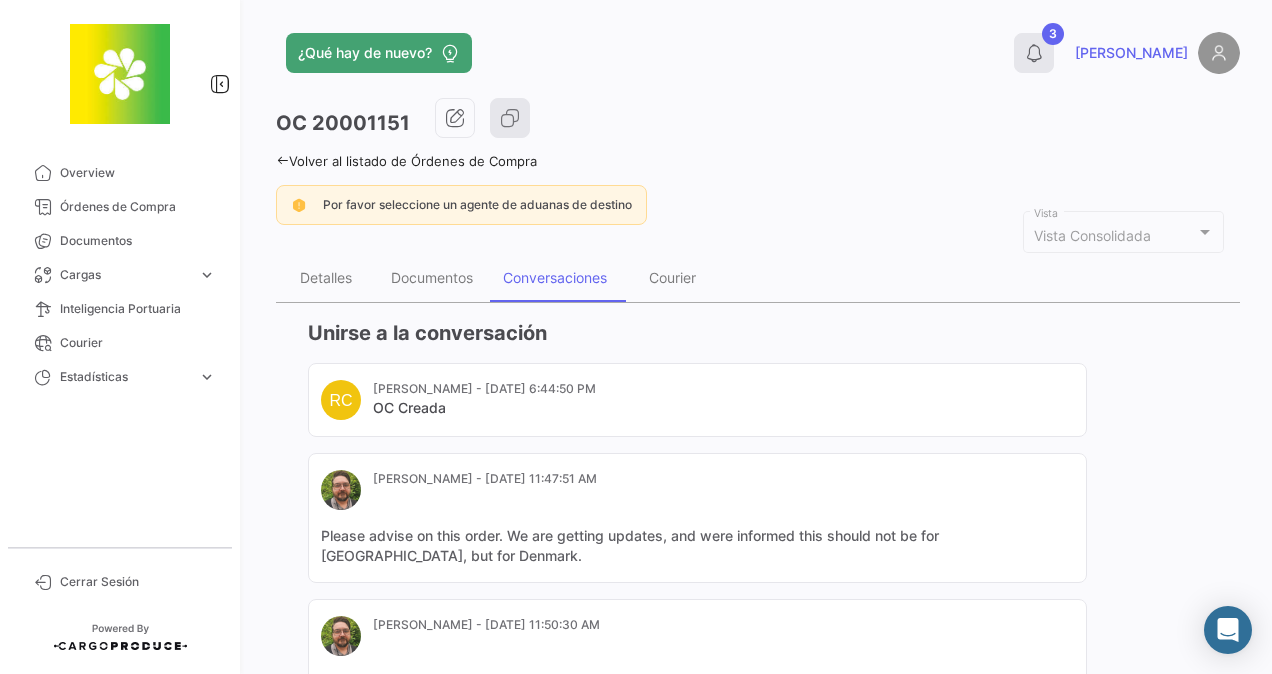 click 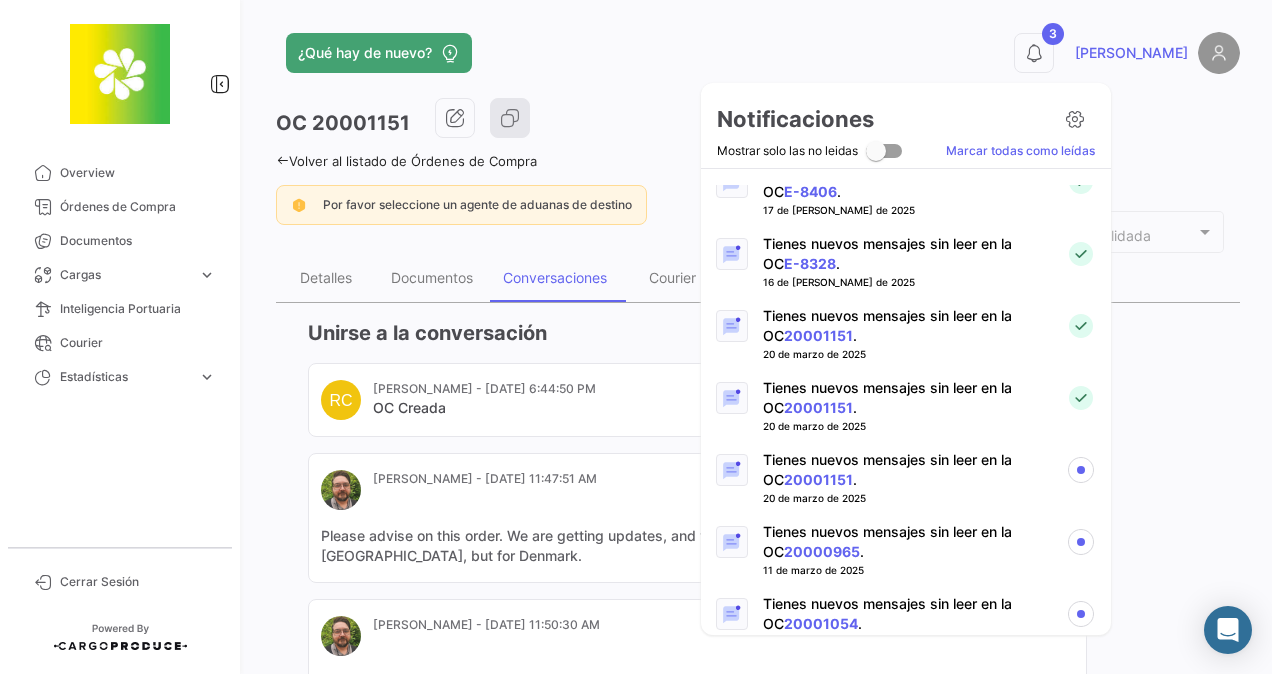 scroll, scrollTop: 630, scrollLeft: 0, axis: vertical 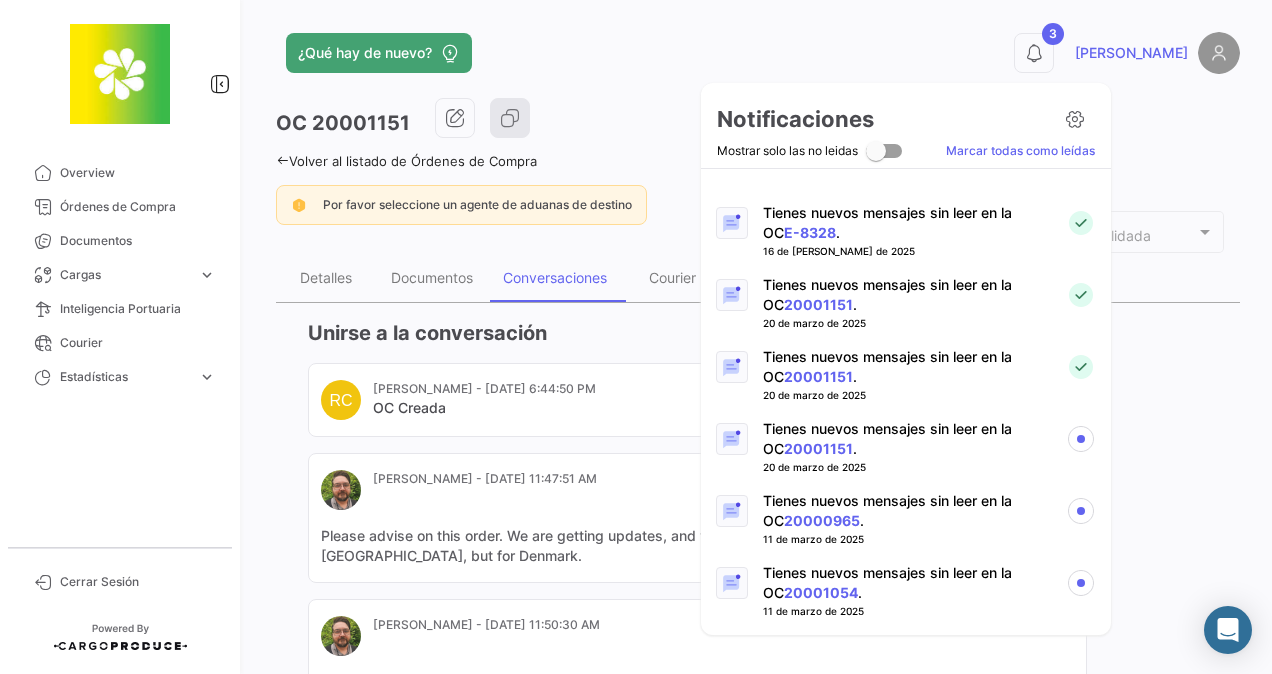 click on "Tienes nuevos mensajes sin leer en la OC    20001151   ." at bounding box center [906, 439] 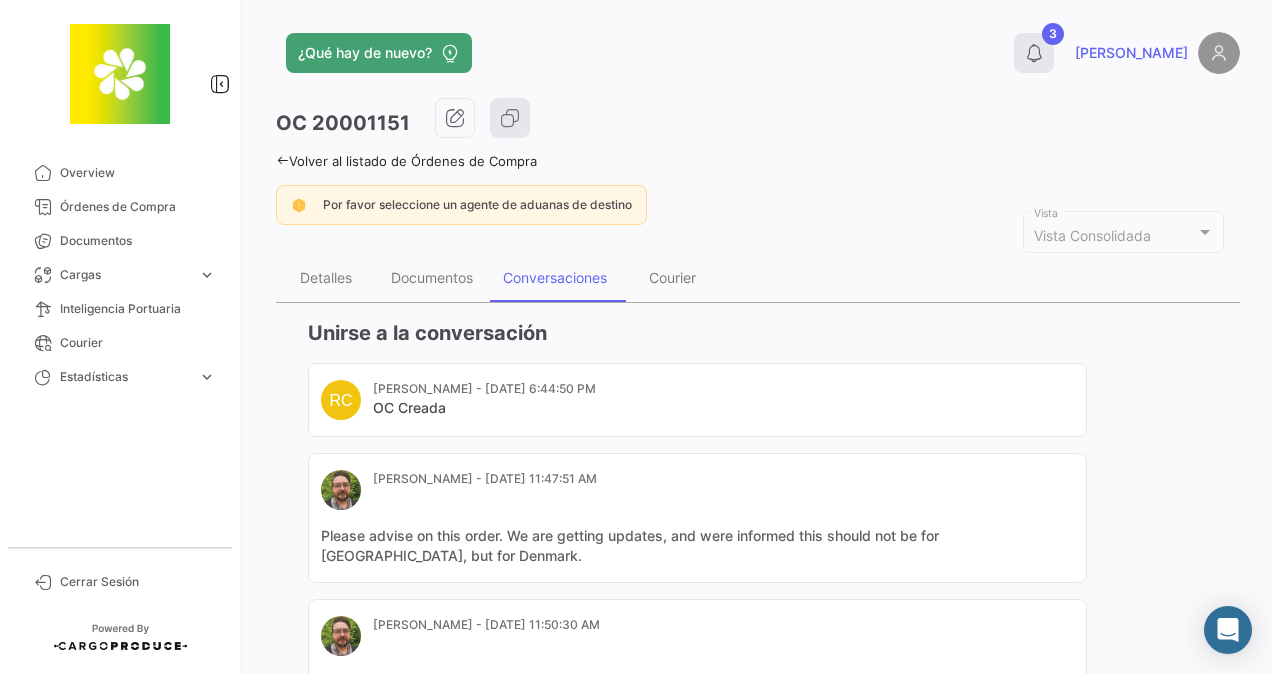 click 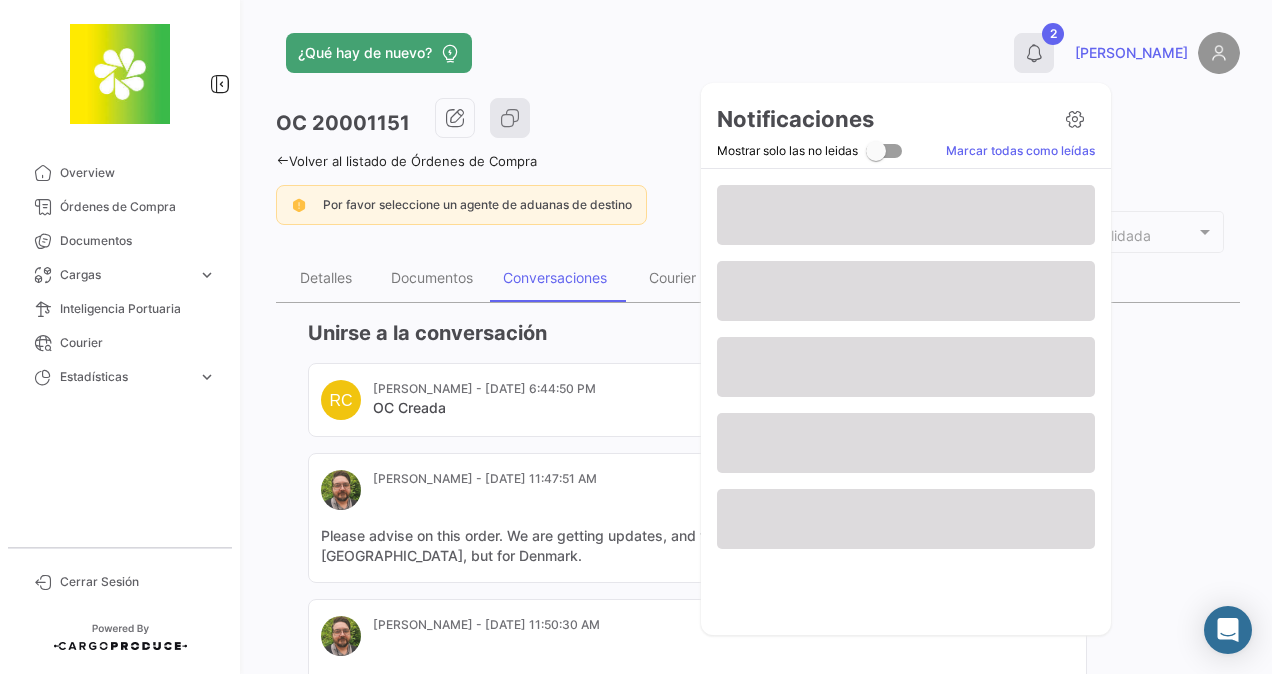 click at bounding box center (636, 337) 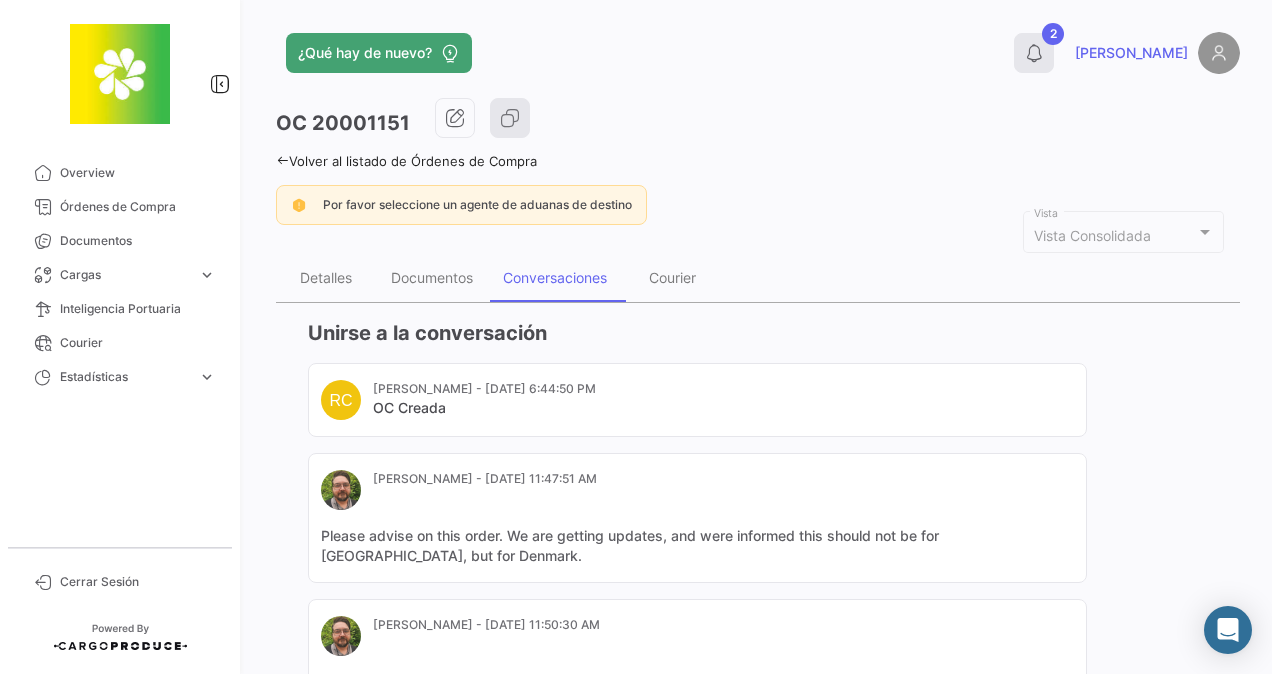 click on "2" 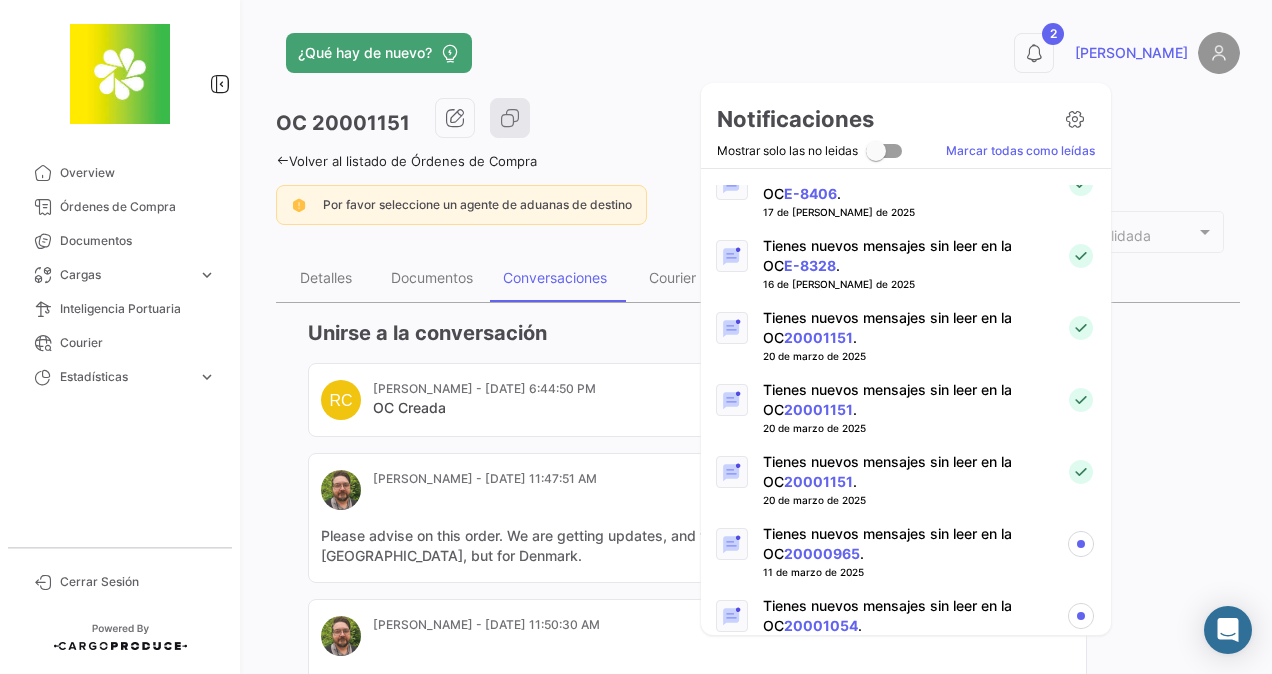 scroll, scrollTop: 630, scrollLeft: 0, axis: vertical 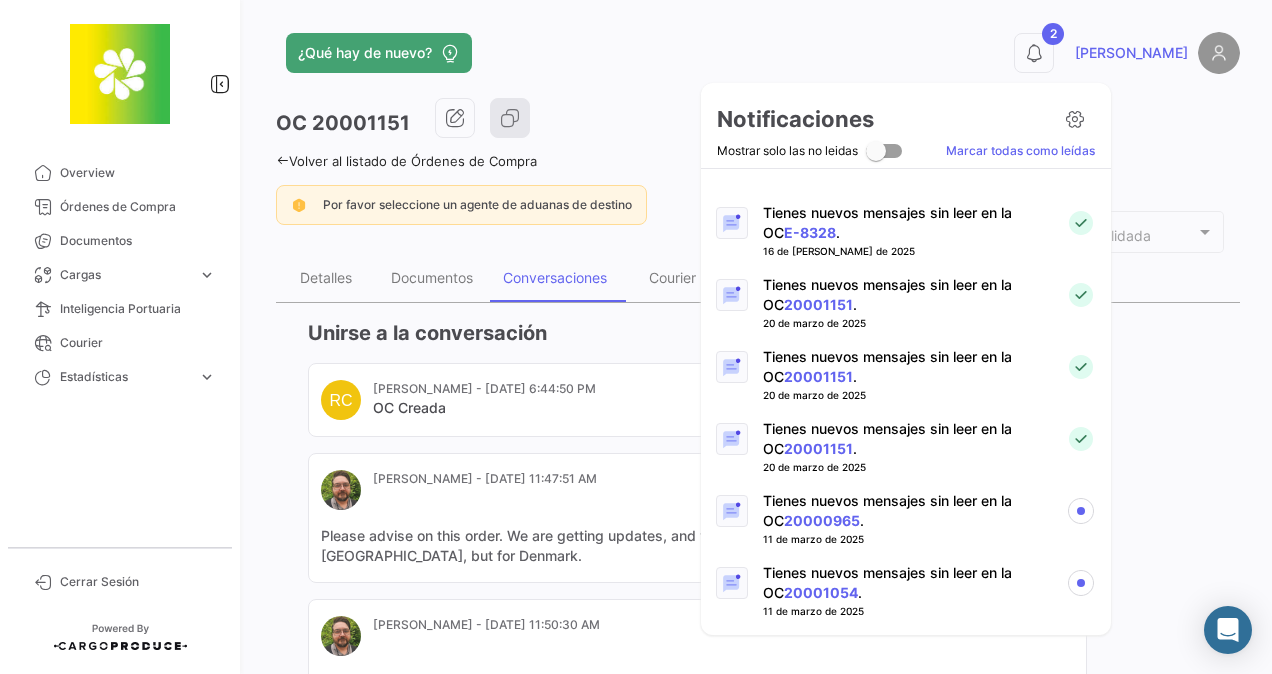 click on "Tienes nuevos mensajes sin leer en la OC    20001054   ." at bounding box center [906, 583] 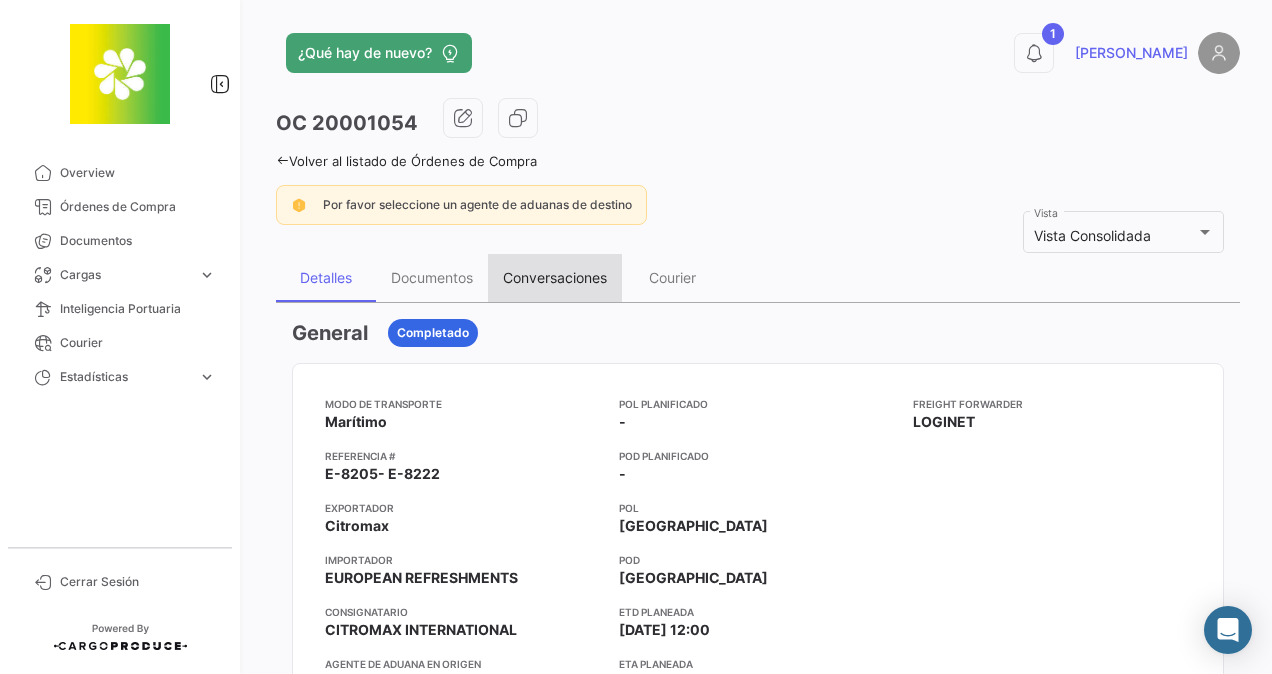 click on "Conversaciones" at bounding box center (555, 278) 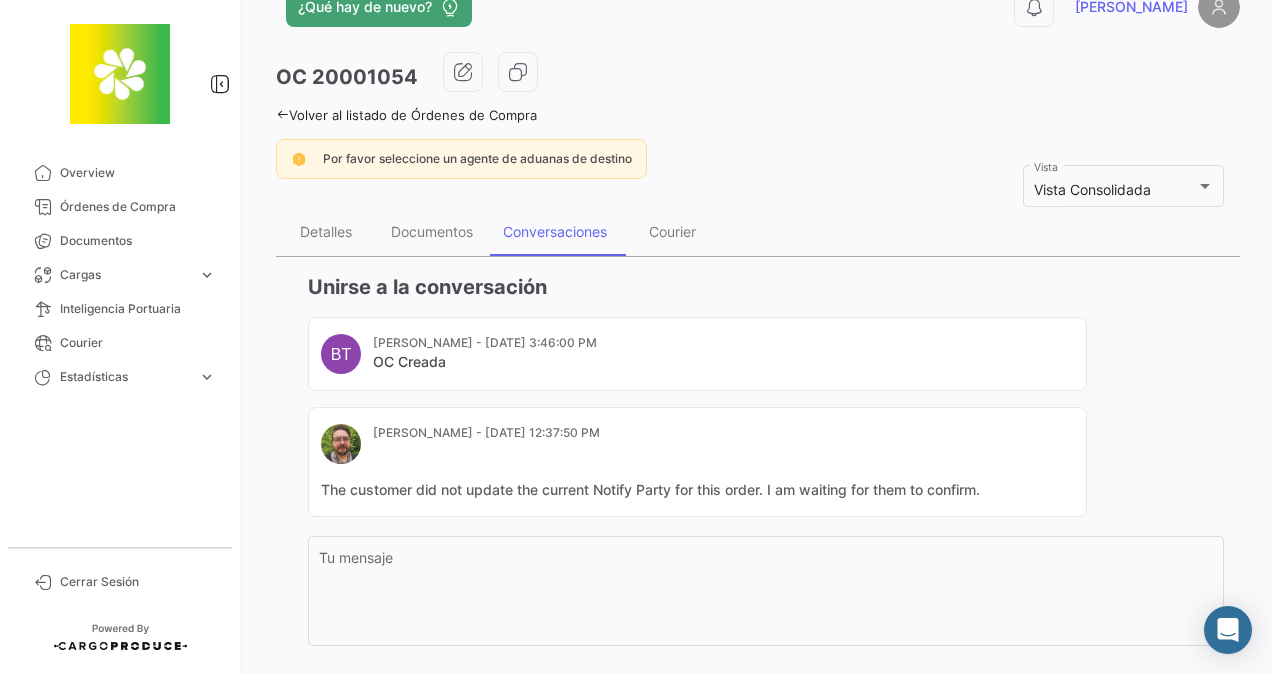 scroll, scrollTop: 0, scrollLeft: 0, axis: both 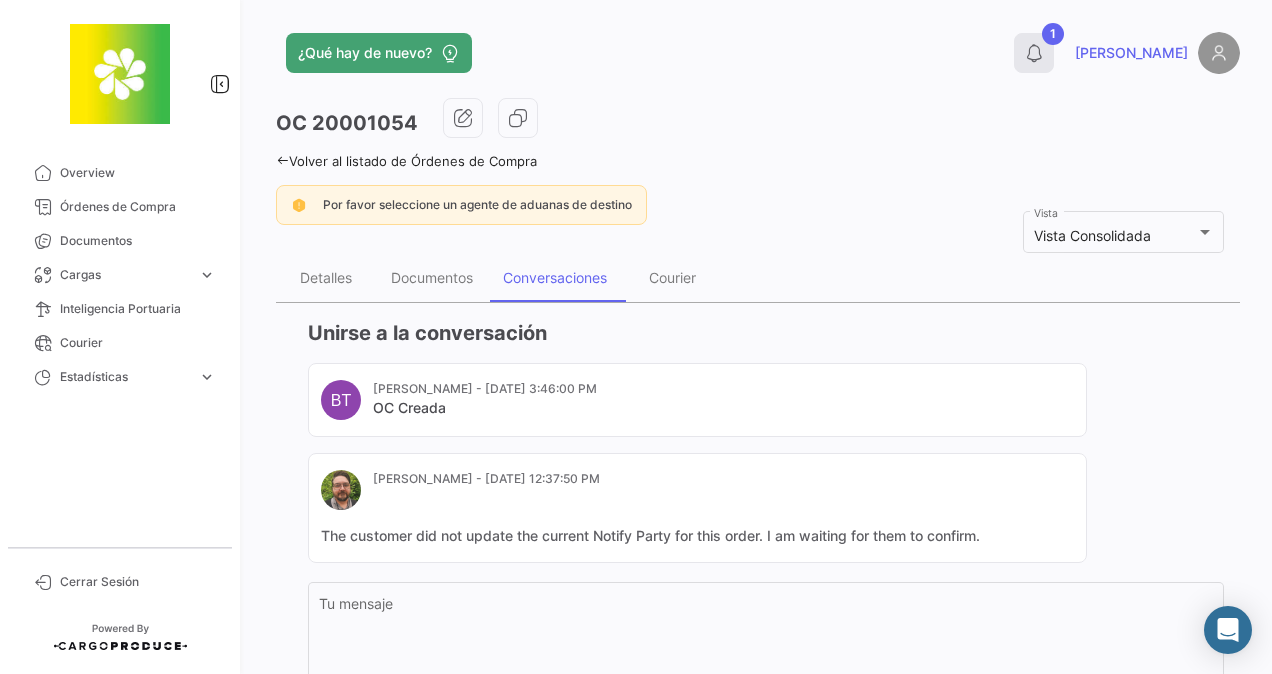 click 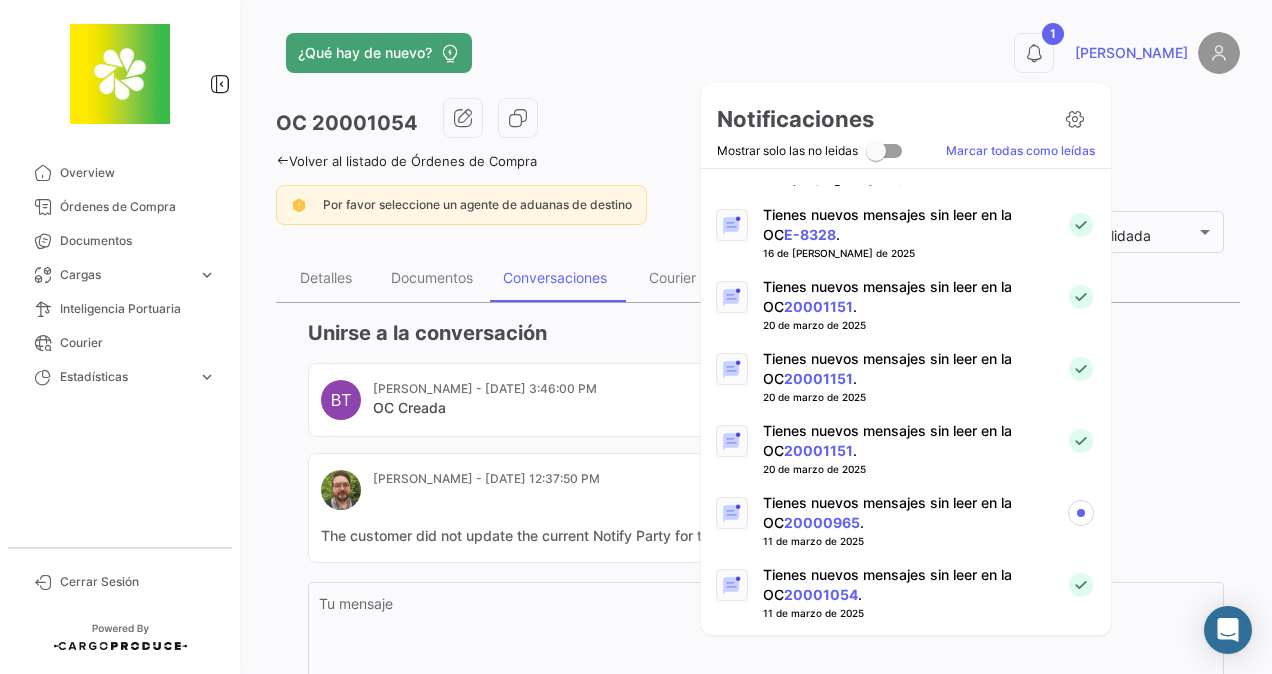 scroll, scrollTop: 630, scrollLeft: 0, axis: vertical 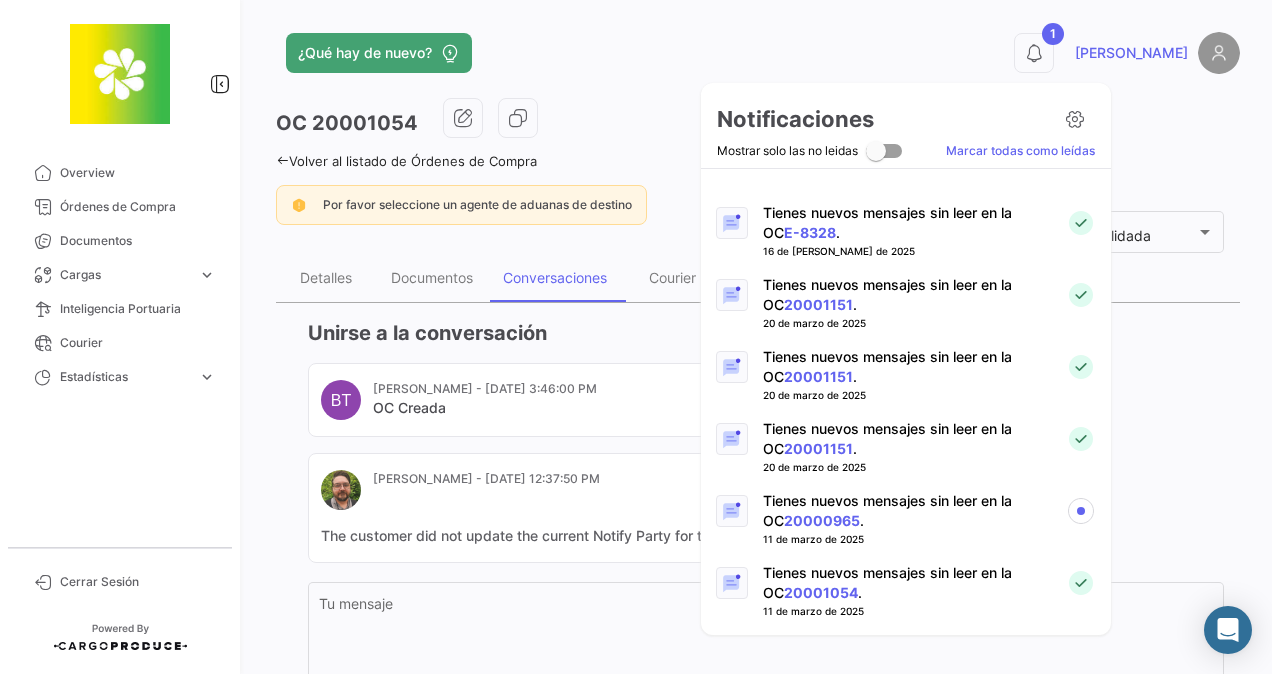 click on "Tienes nuevos mensajes sin leer en la OC    20000965   ." at bounding box center [906, 511] 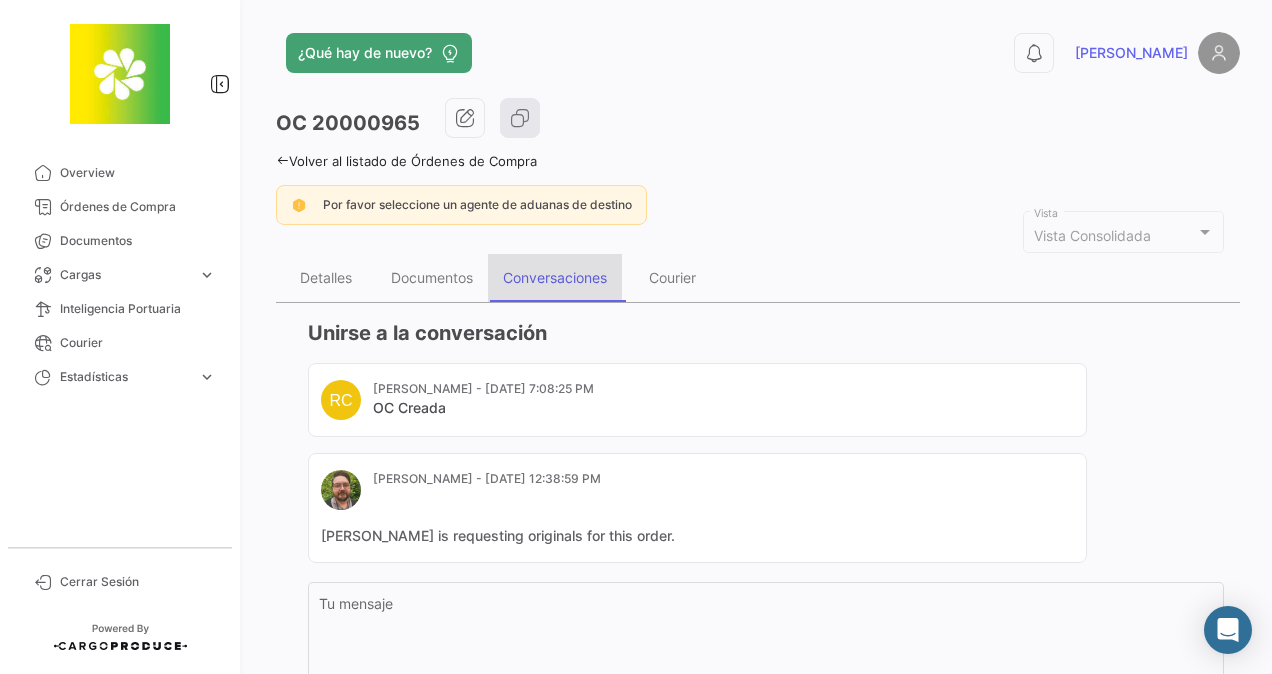 click on "Conversaciones" at bounding box center [555, 277] 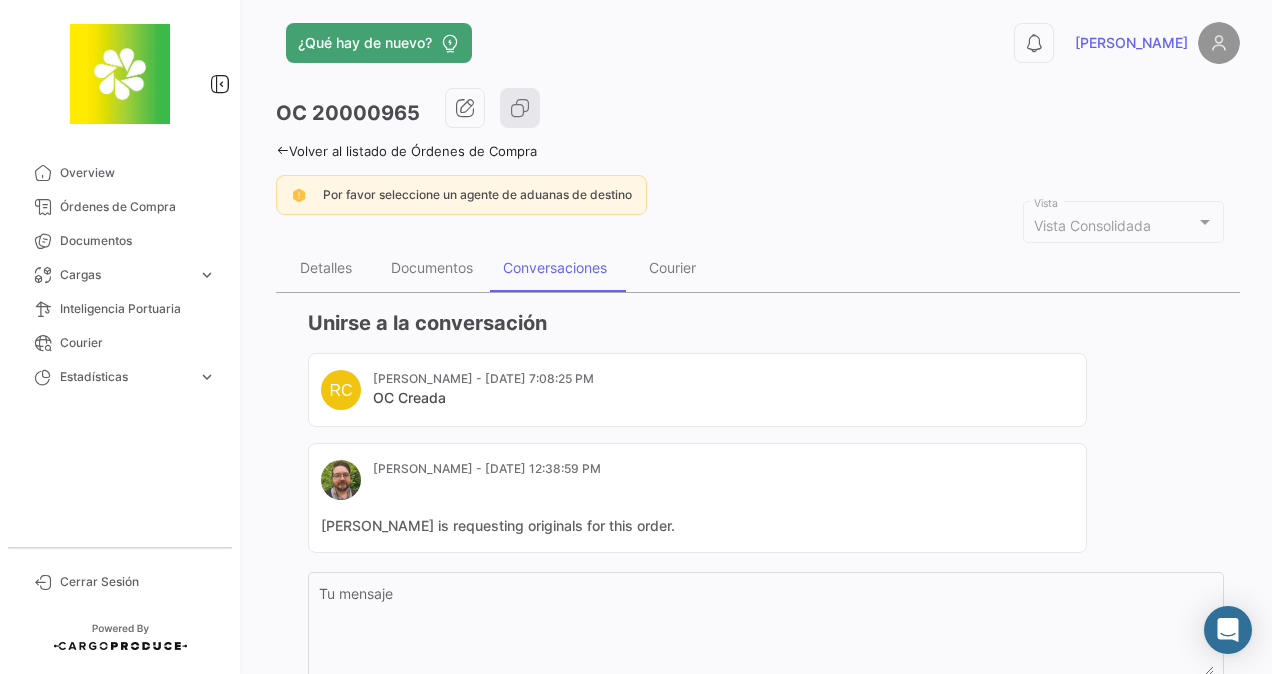 scroll, scrollTop: 11, scrollLeft: 0, axis: vertical 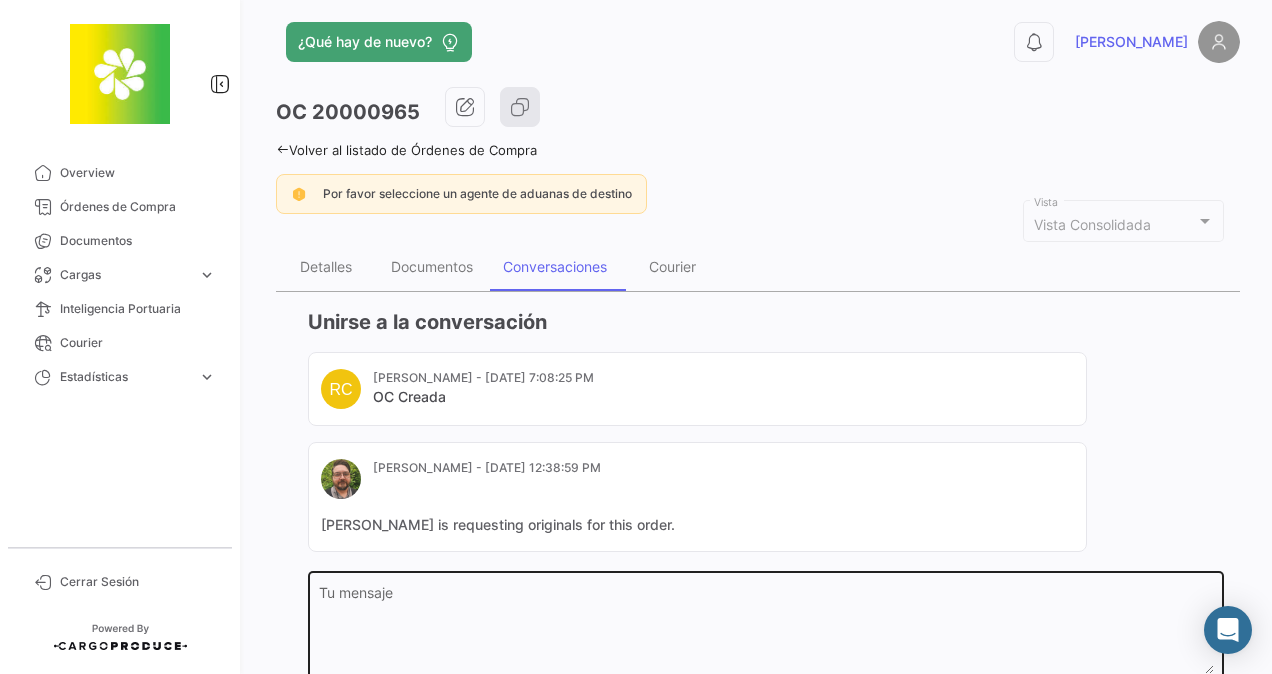 click on "Tu mensaje" at bounding box center [766, 624] 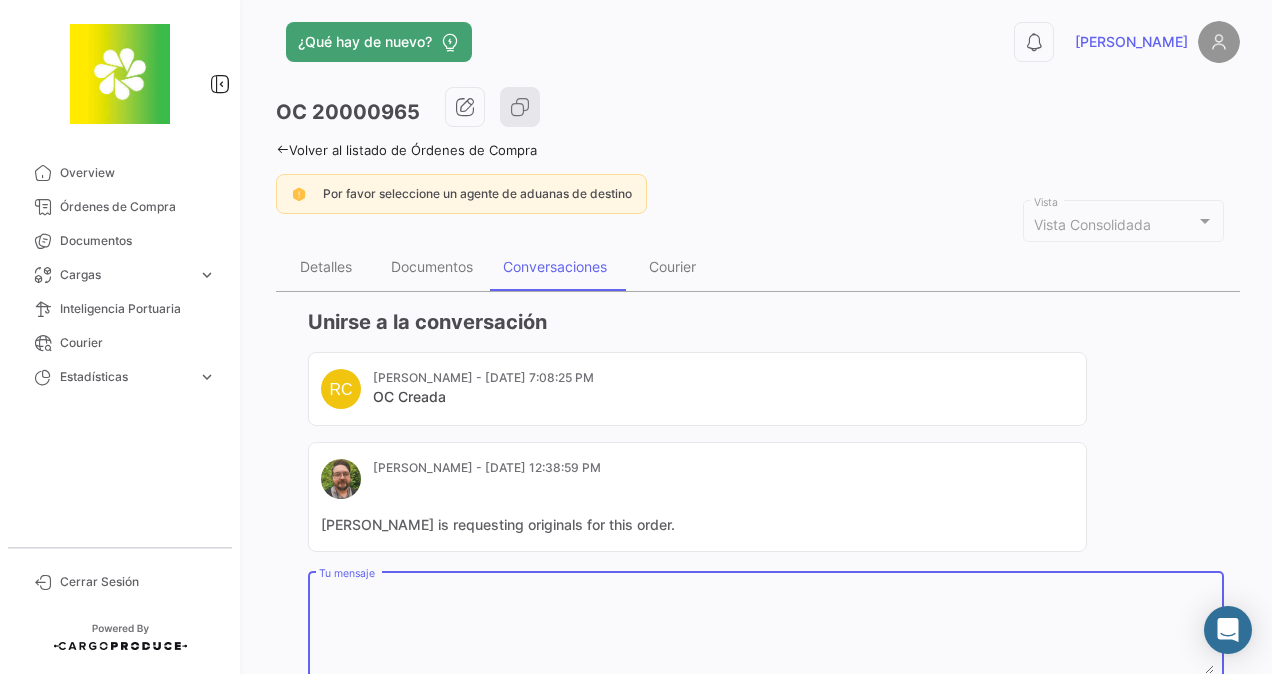click on "Conversaciones" at bounding box center [555, 267] 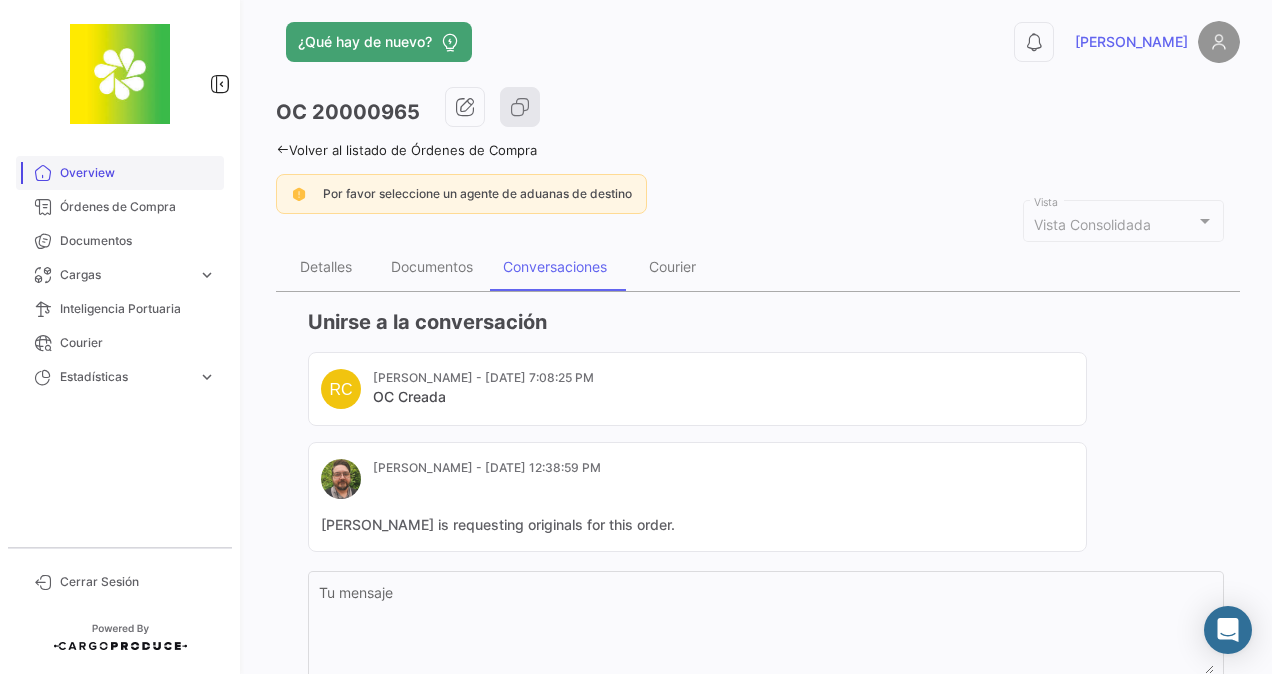 click on "Overview" at bounding box center (138, 173) 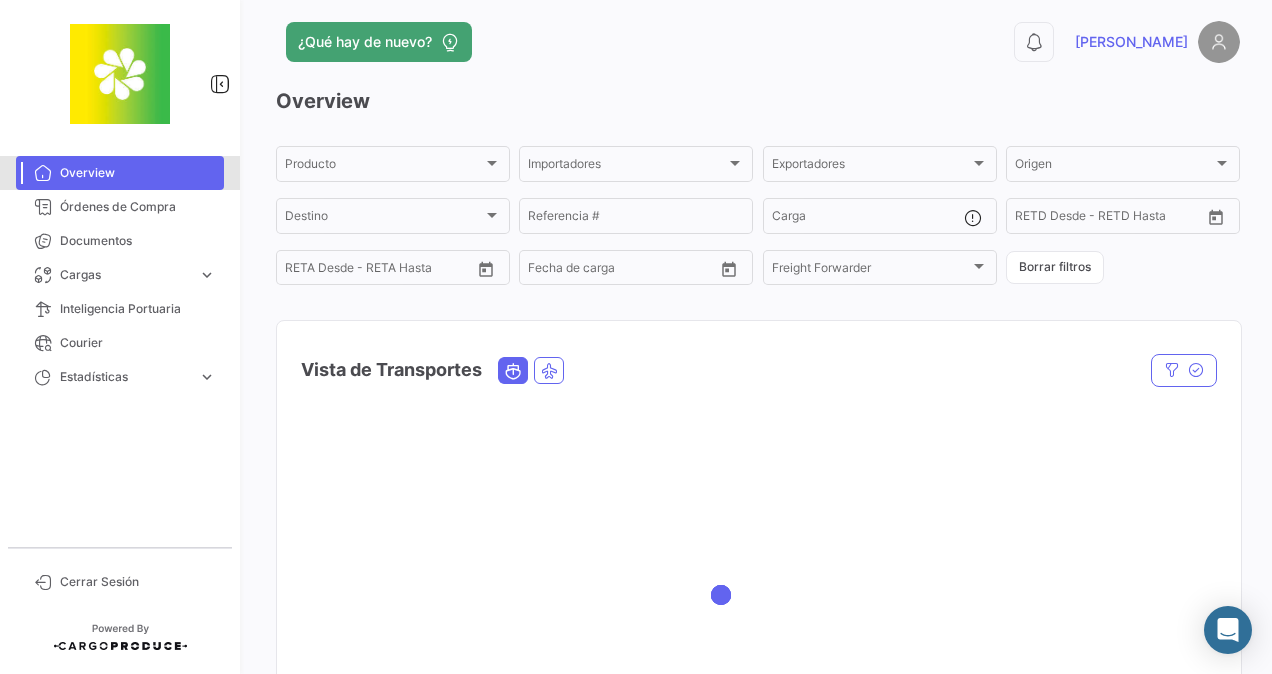 scroll, scrollTop: 0, scrollLeft: 0, axis: both 